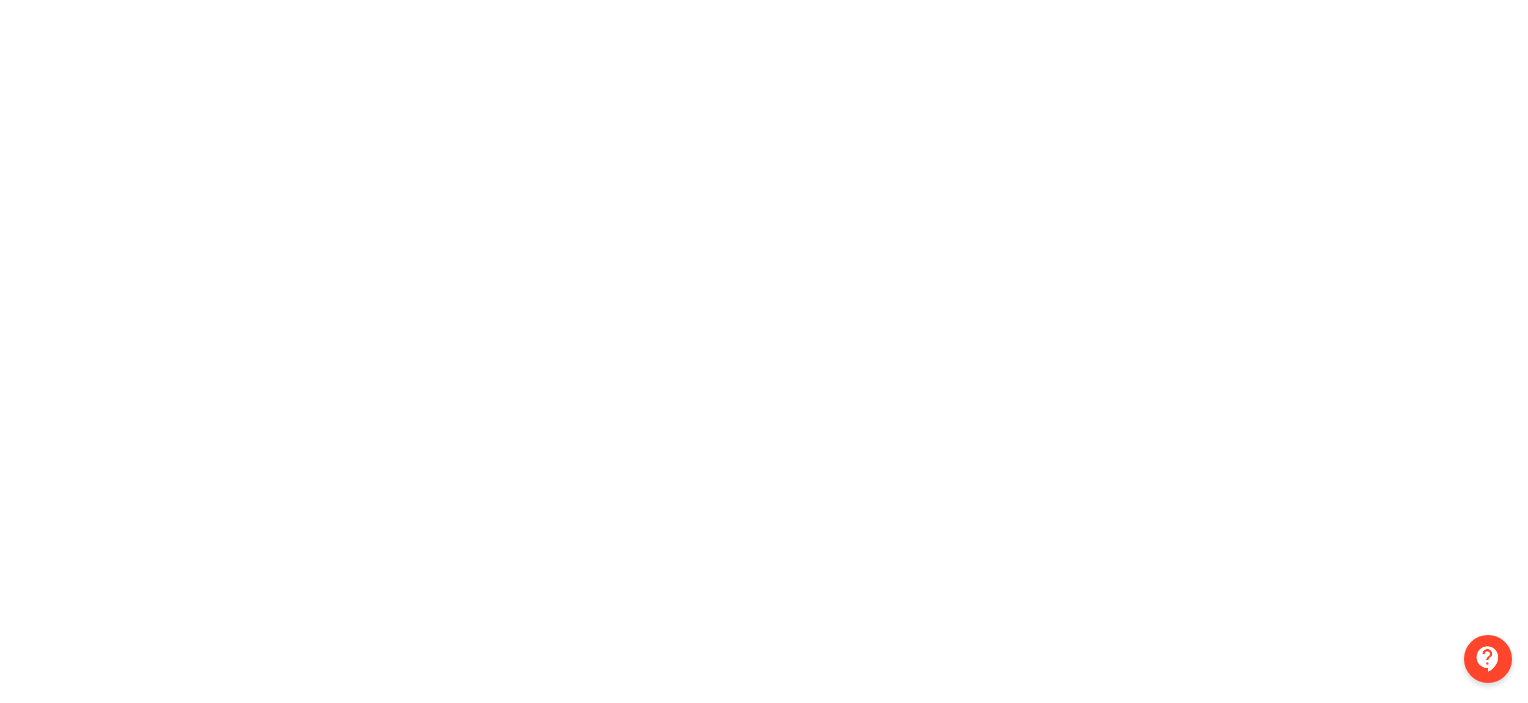 scroll, scrollTop: 0, scrollLeft: 0, axis: both 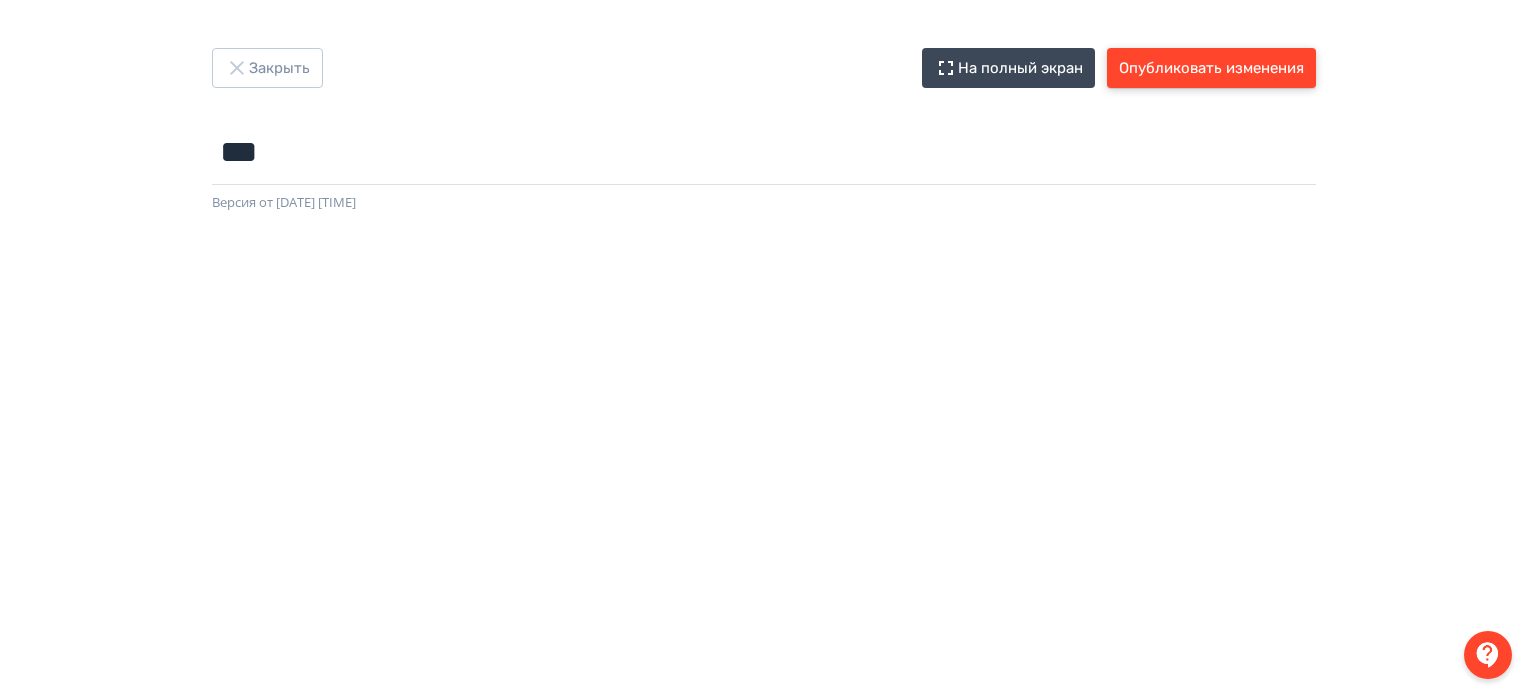 click on "Опубликовать изменения" at bounding box center [1211, 68] 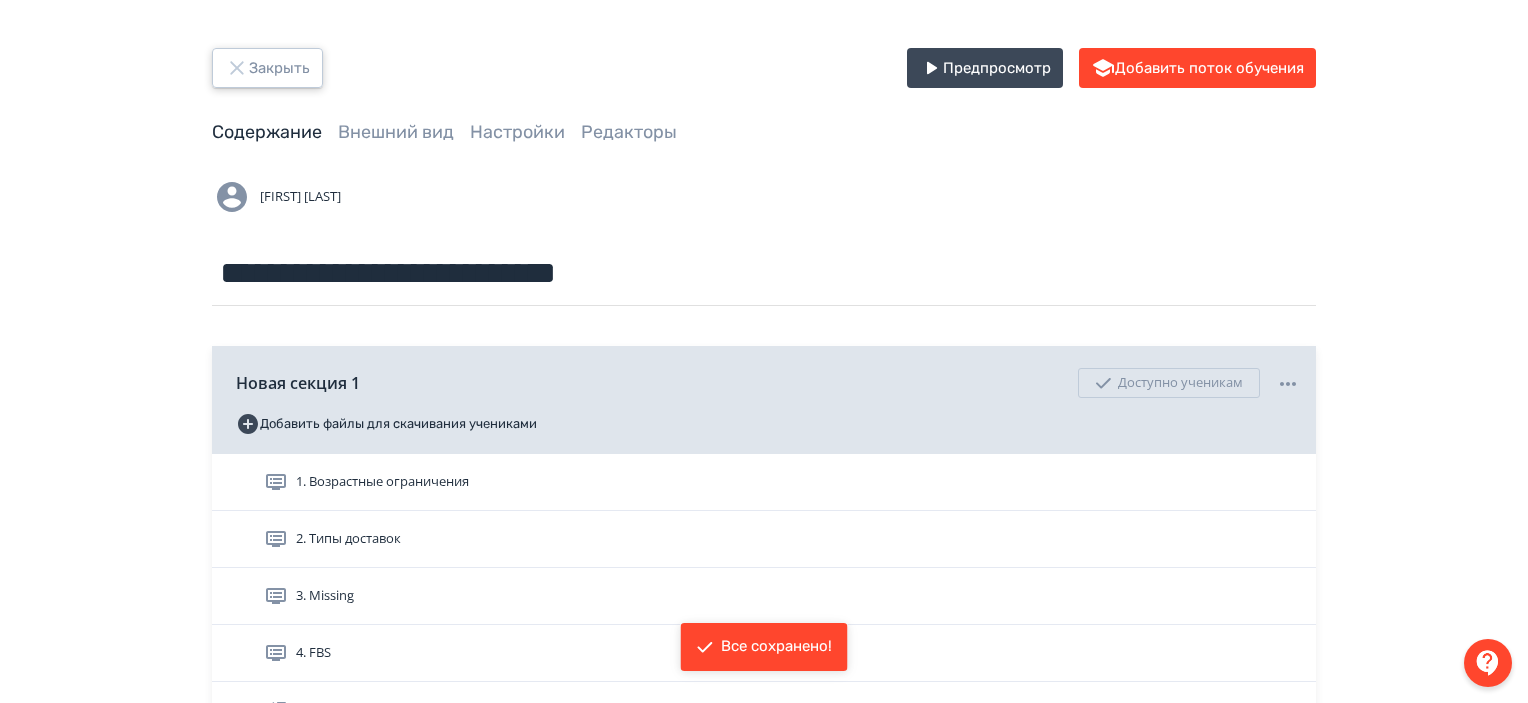 click 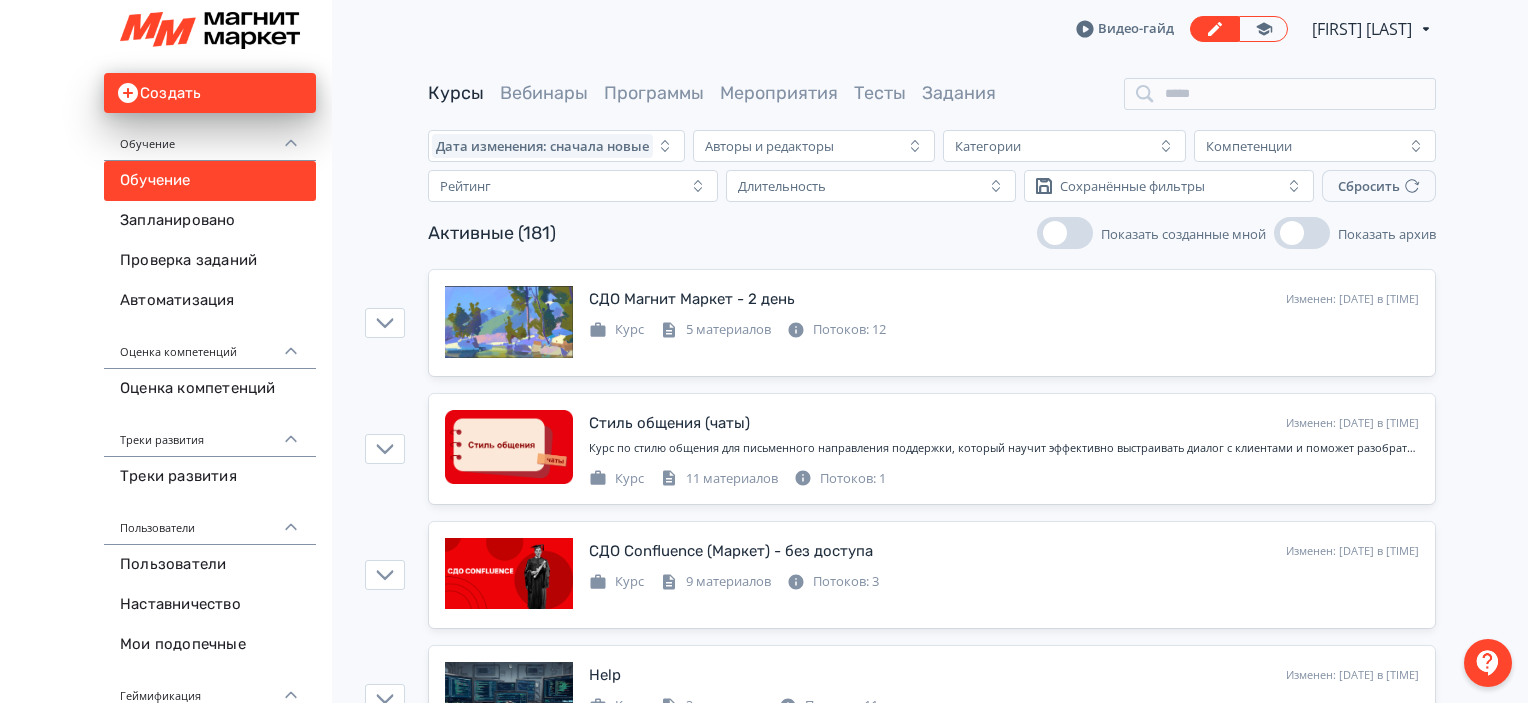 click on "Активные ([NUMBER]) Показать созданные мной Показать архив" at bounding box center [932, 233] 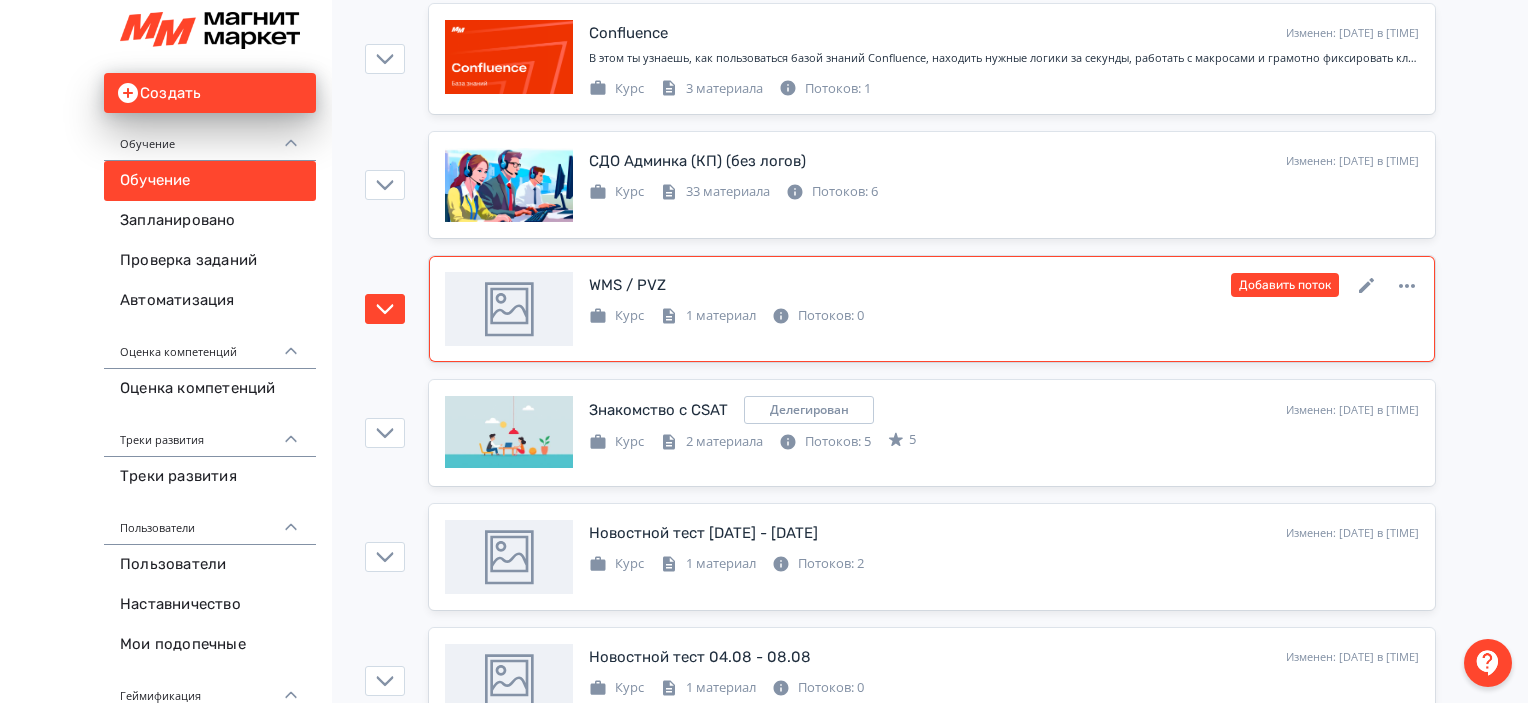 scroll, scrollTop: 900, scrollLeft: 0, axis: vertical 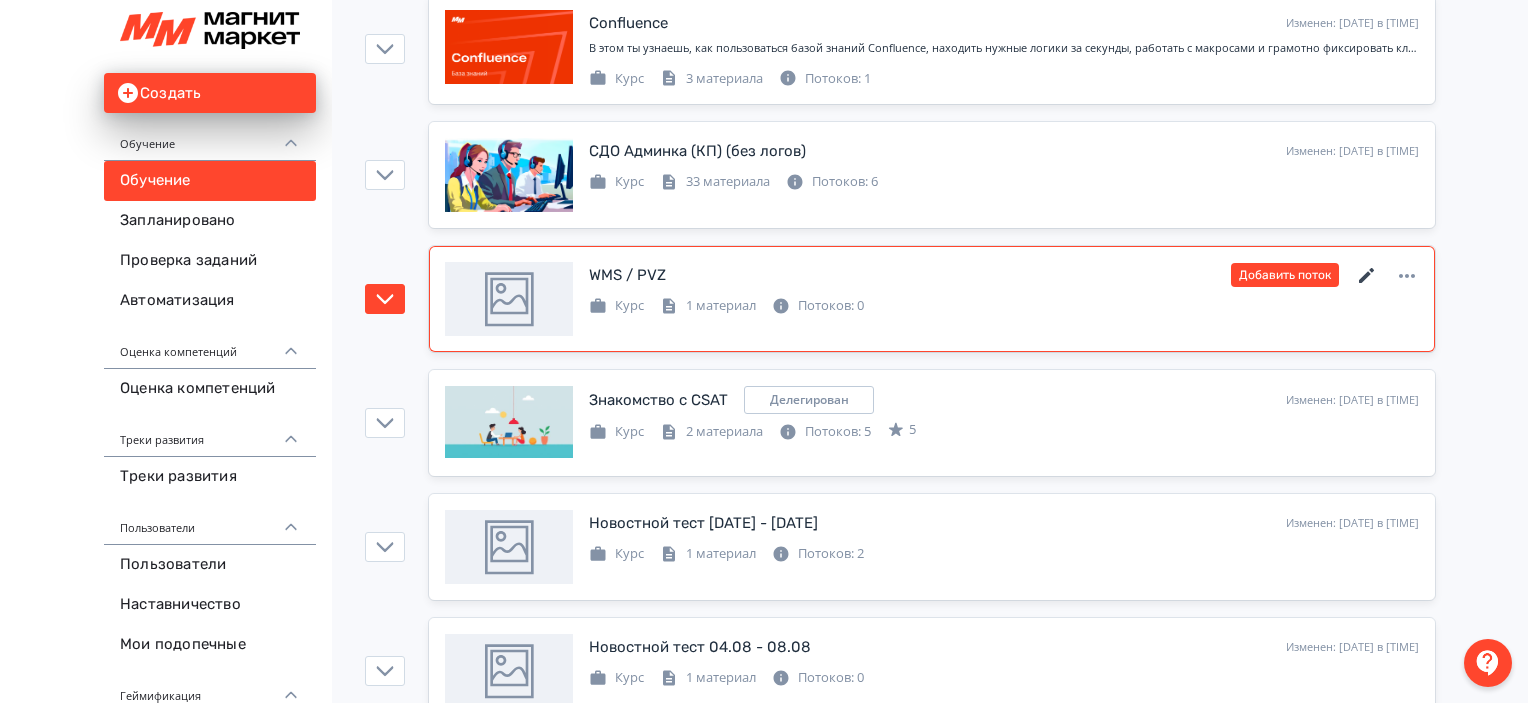 click 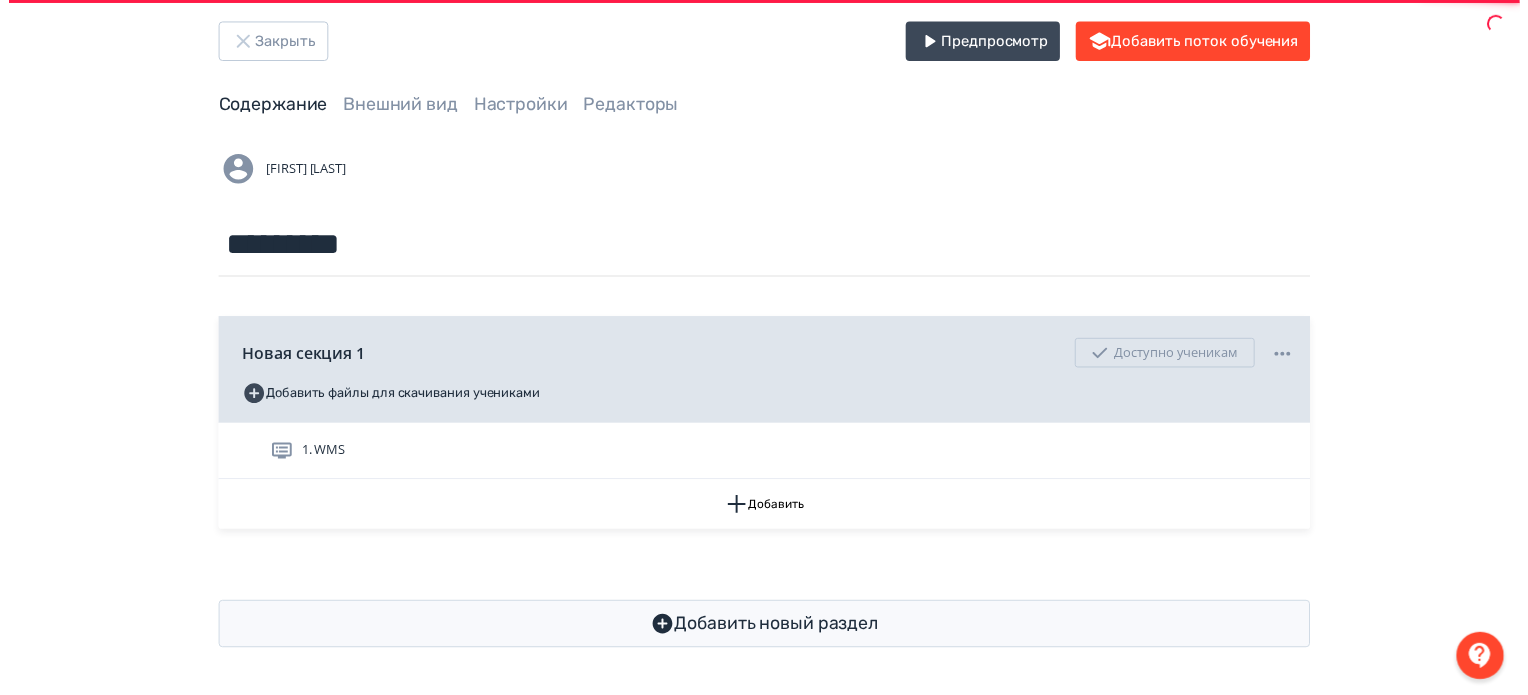 scroll, scrollTop: 0, scrollLeft: 0, axis: both 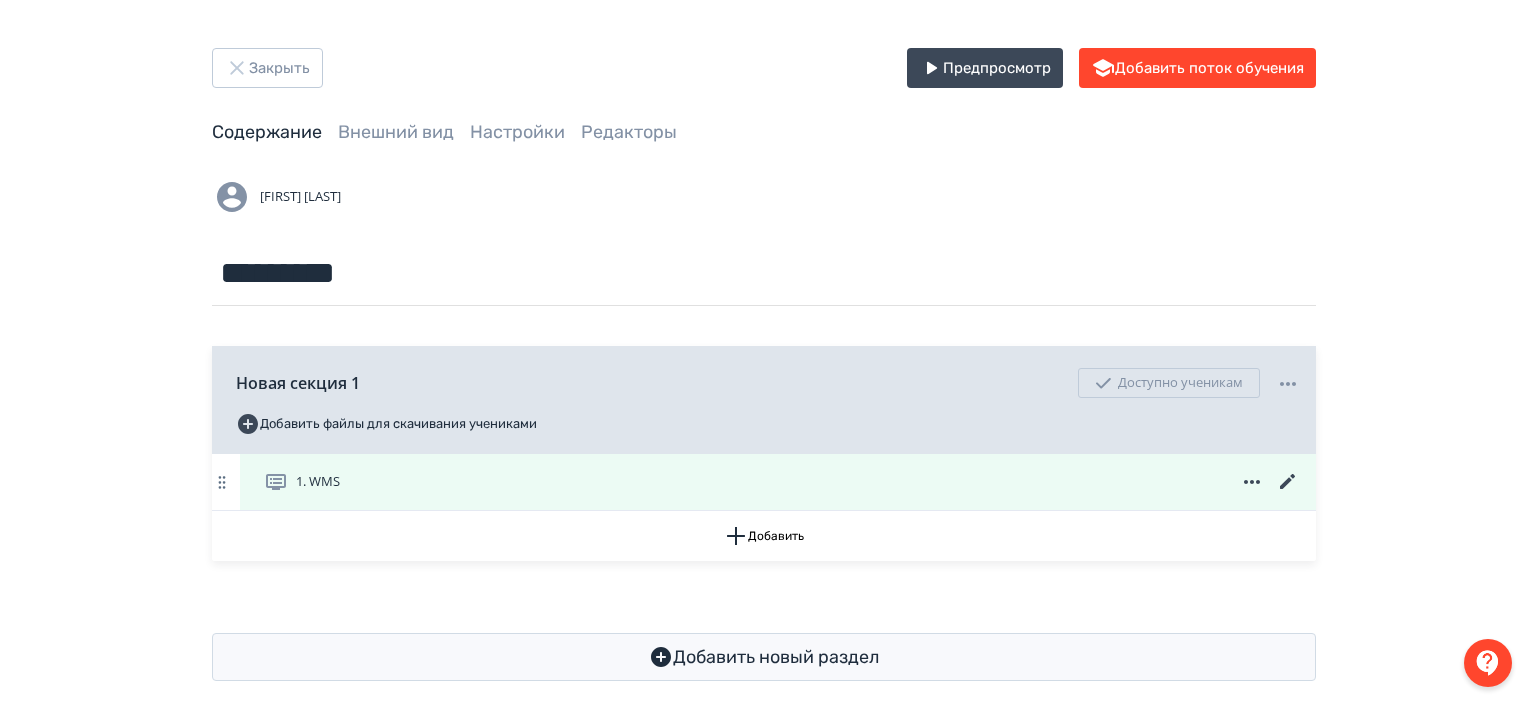 click 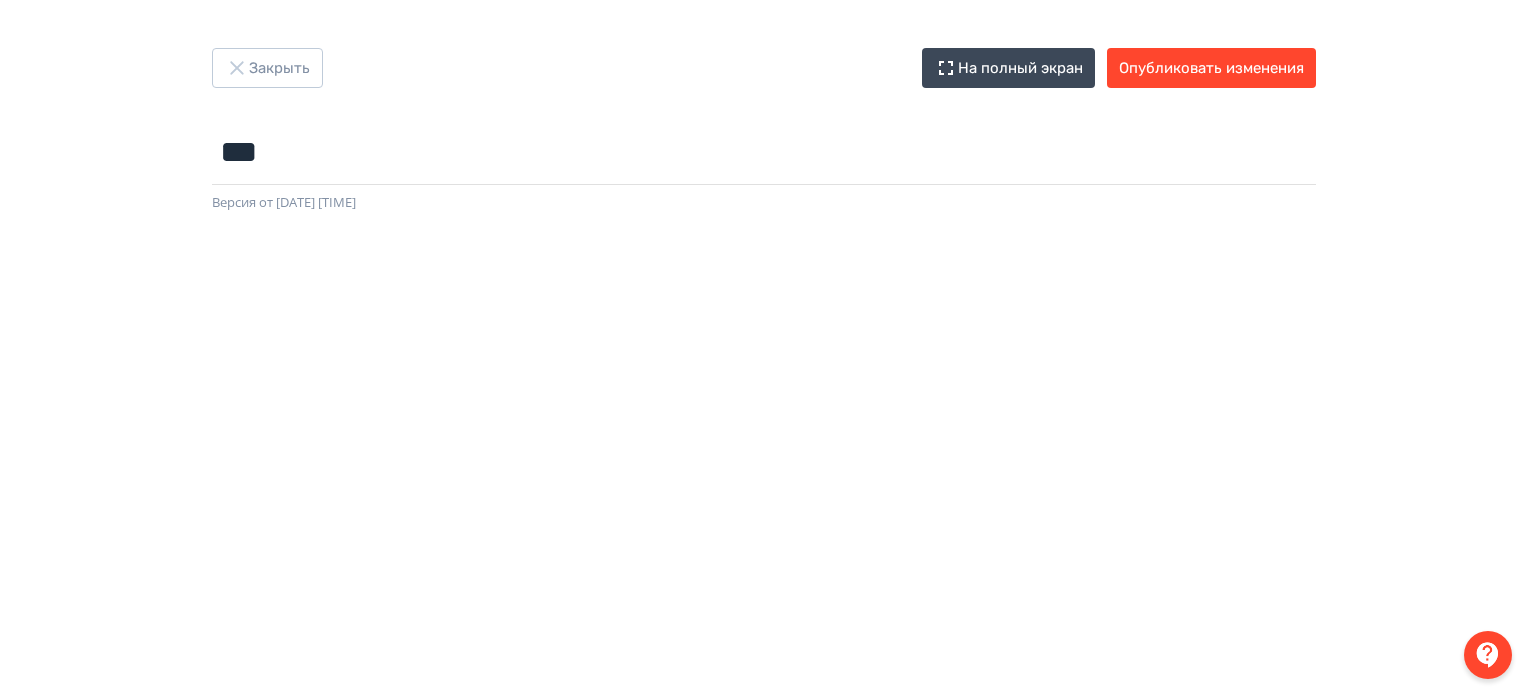 scroll, scrollTop: 200, scrollLeft: 0, axis: vertical 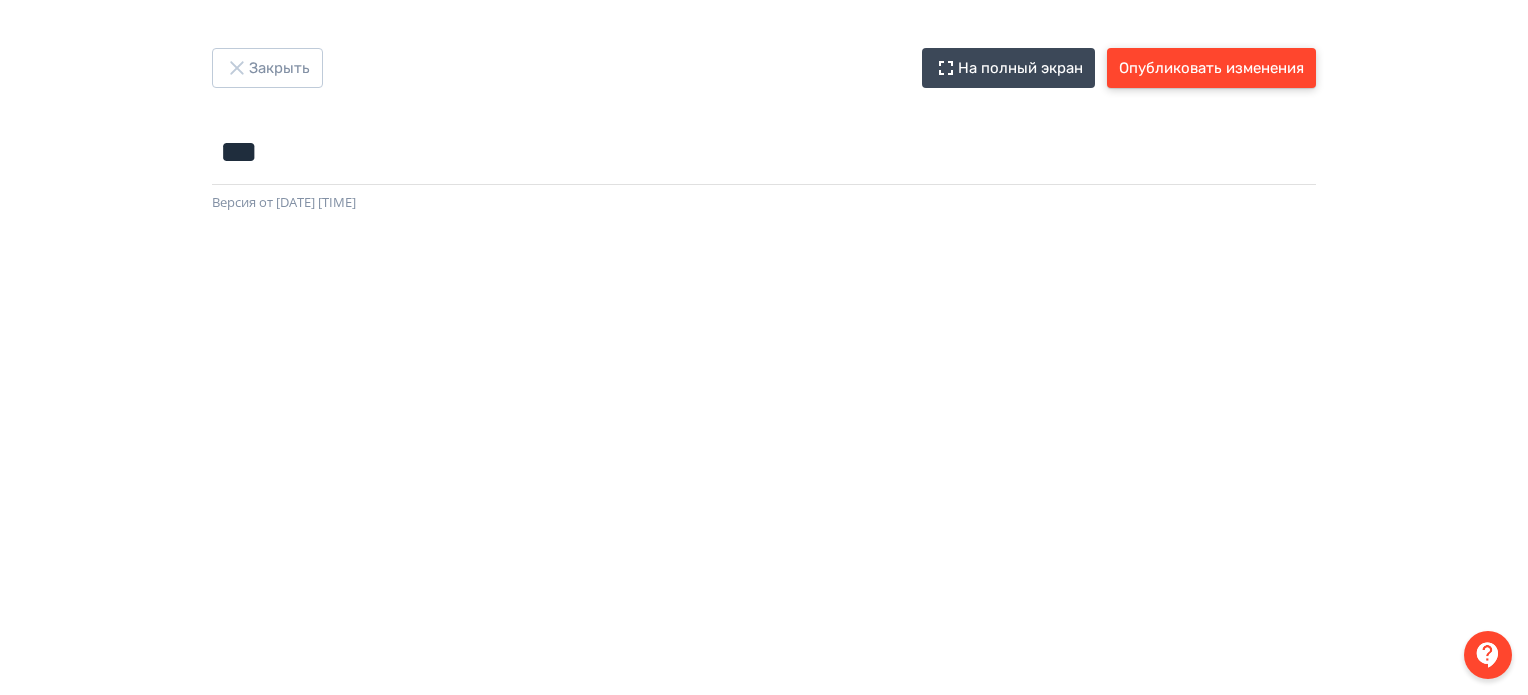 click on "Опубликовать изменения" at bounding box center [1211, 68] 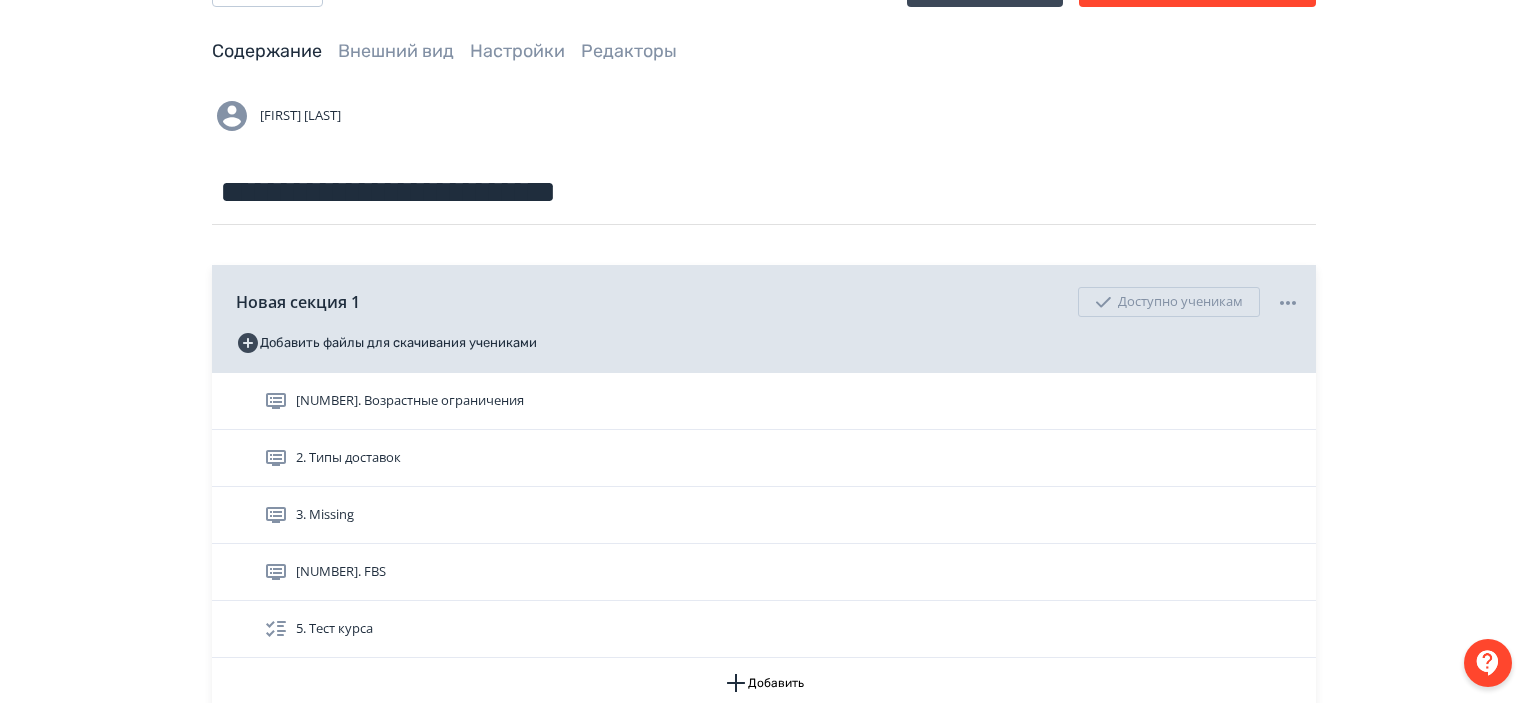scroll, scrollTop: 0, scrollLeft: 0, axis: both 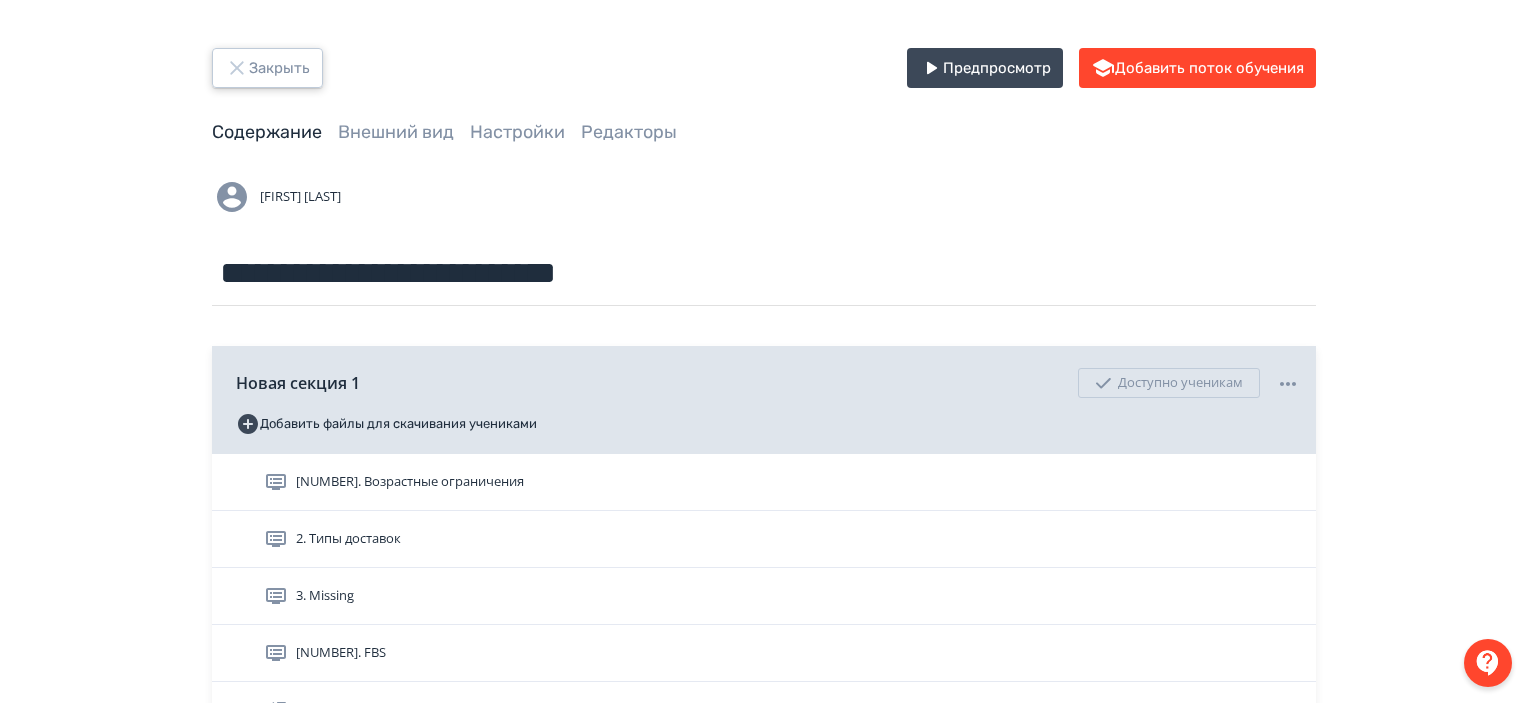 click on "Закрыть" at bounding box center (267, 68) 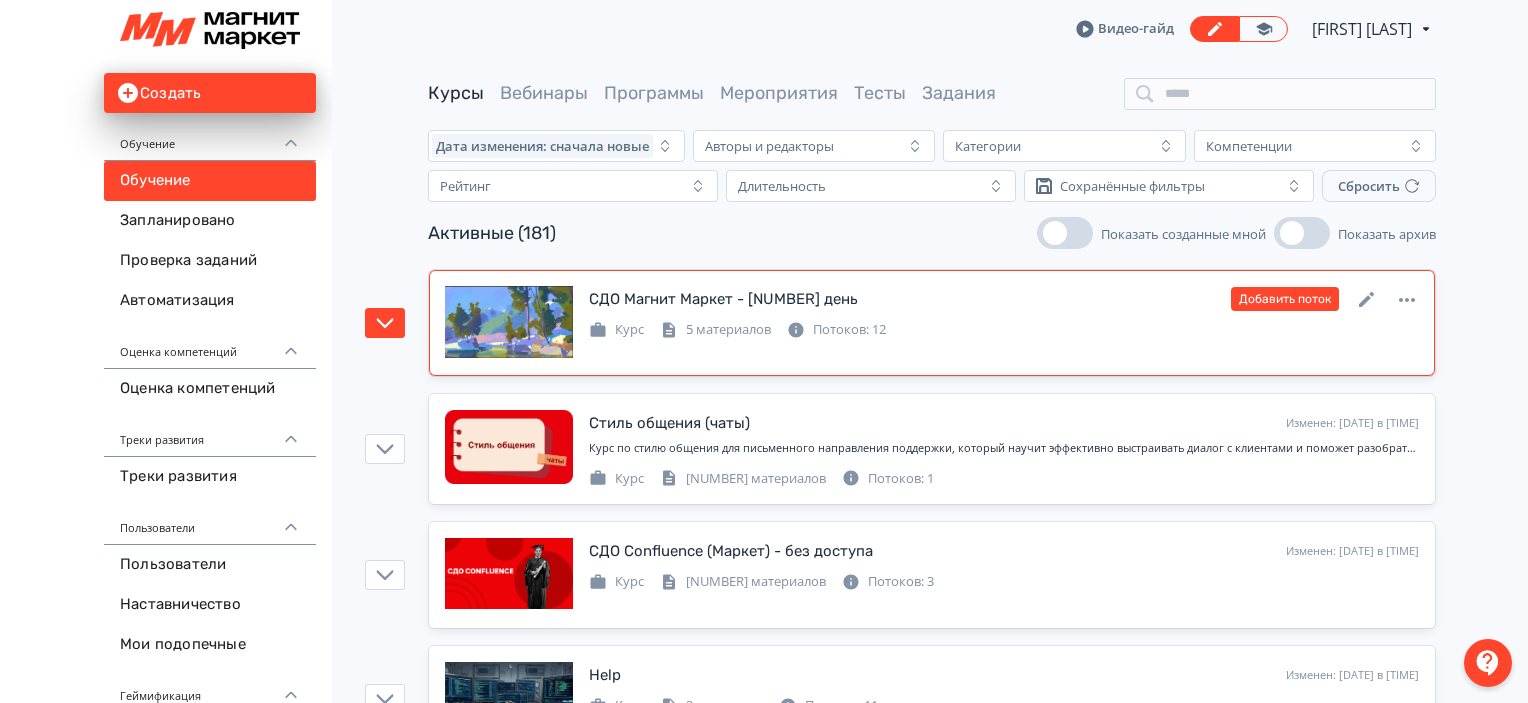 click on "СДО Магнит Маркет - 2 день Изменен: 05.08.2025 в 15:33 Добавить поток" at bounding box center (1004, 299) 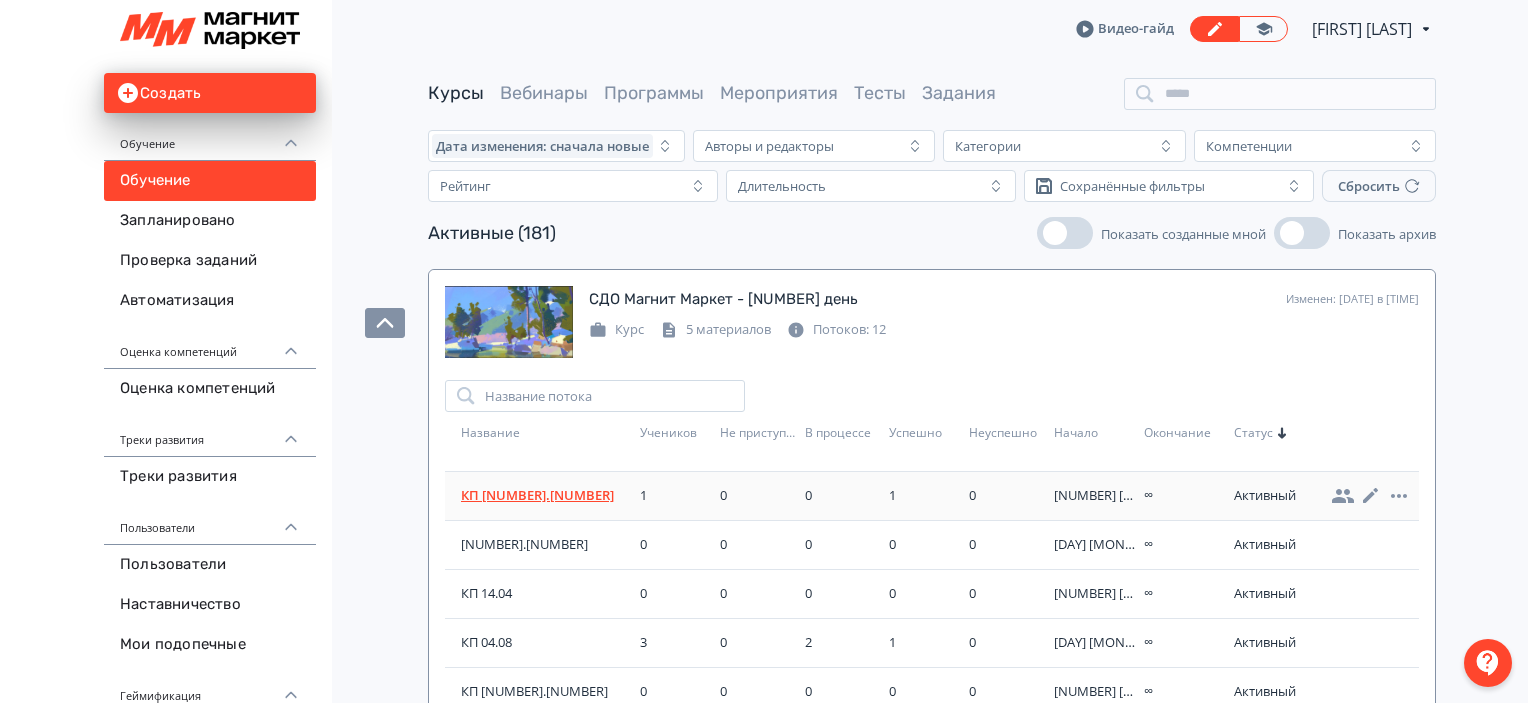 scroll, scrollTop: 172, scrollLeft: 0, axis: vertical 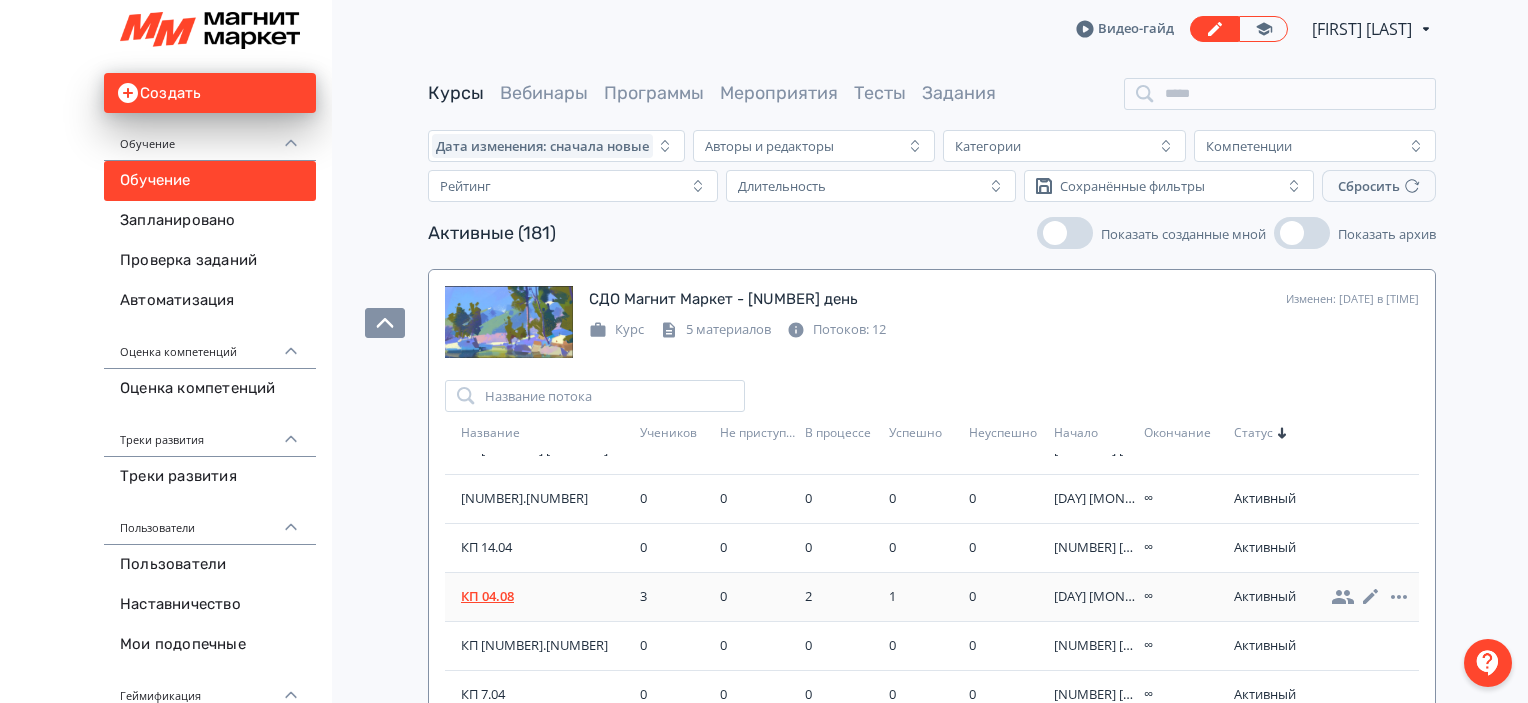 click on "КП 04.08" at bounding box center (546, 597) 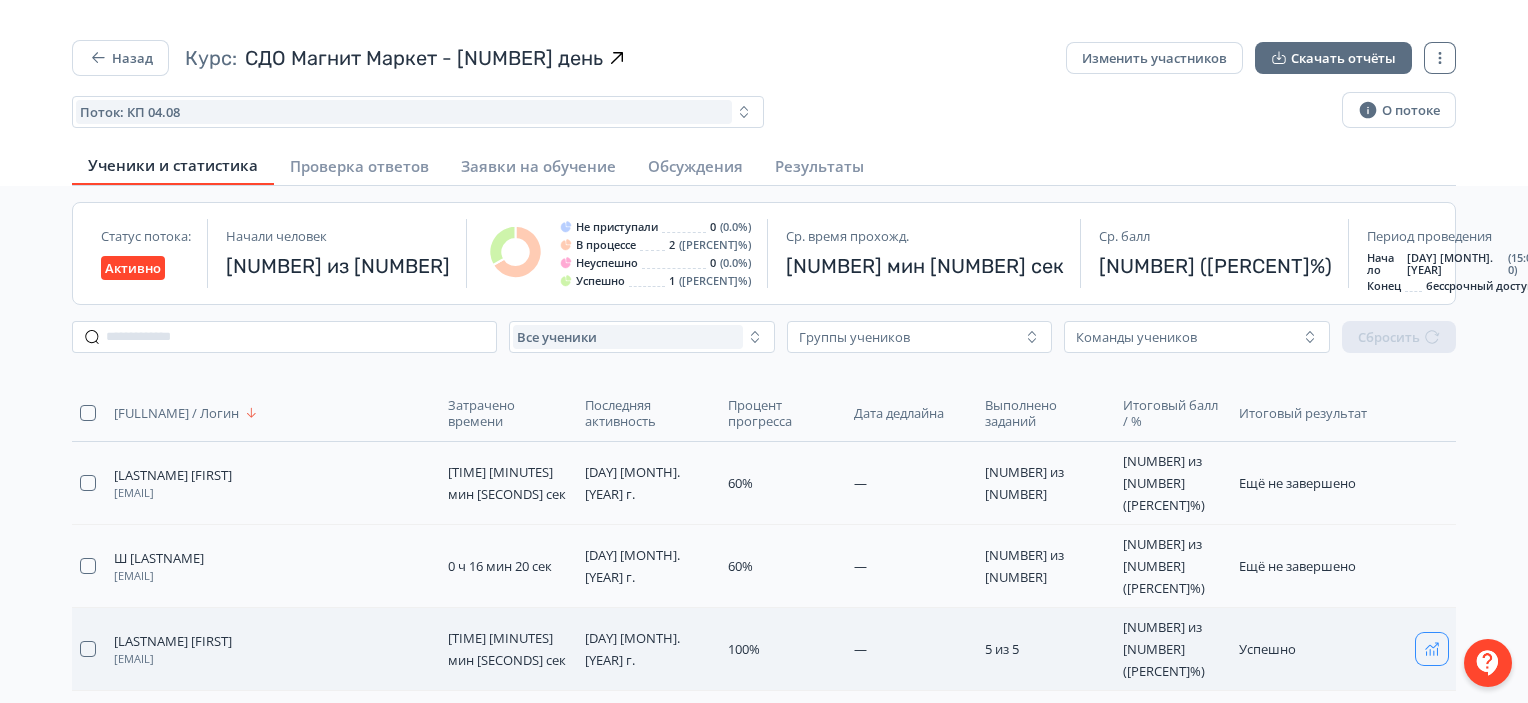 click 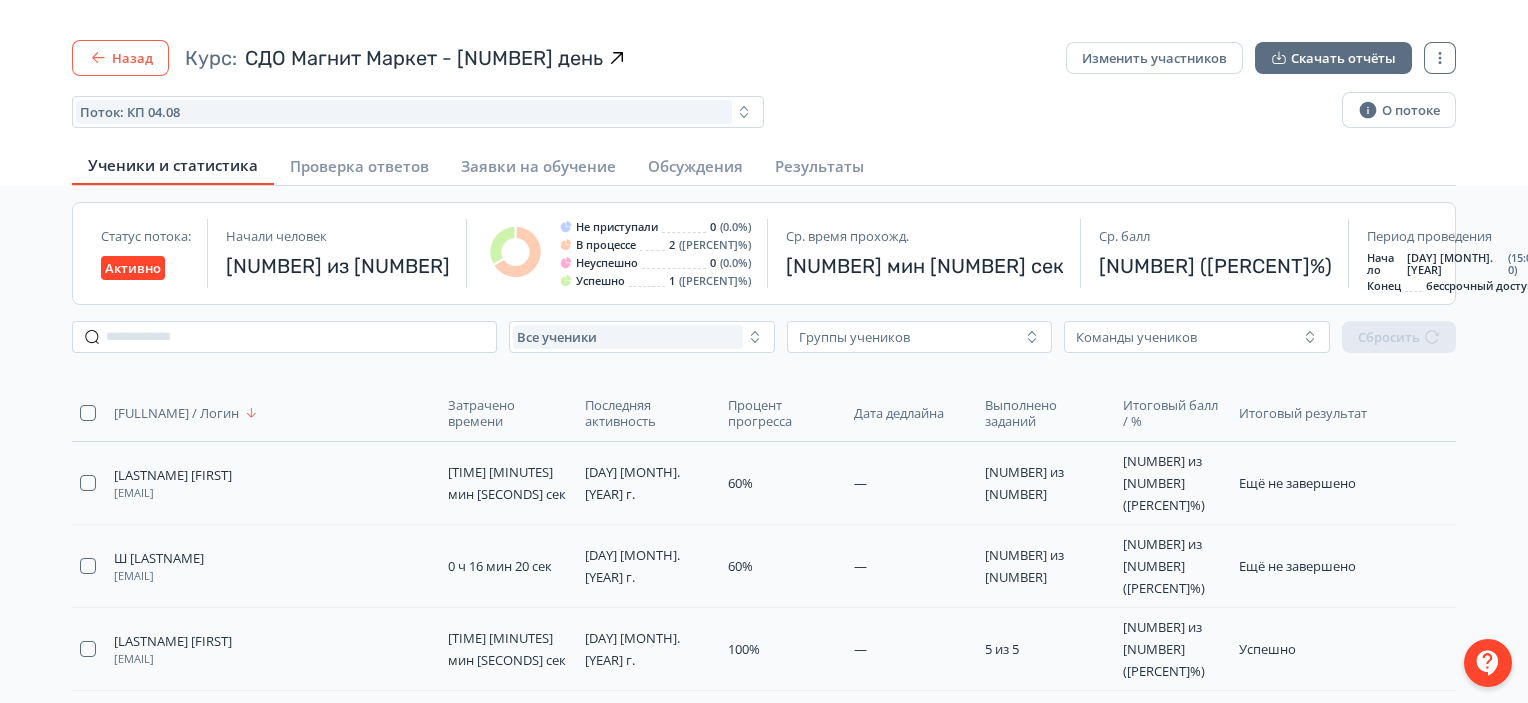 click on "Назад" at bounding box center [120, 58] 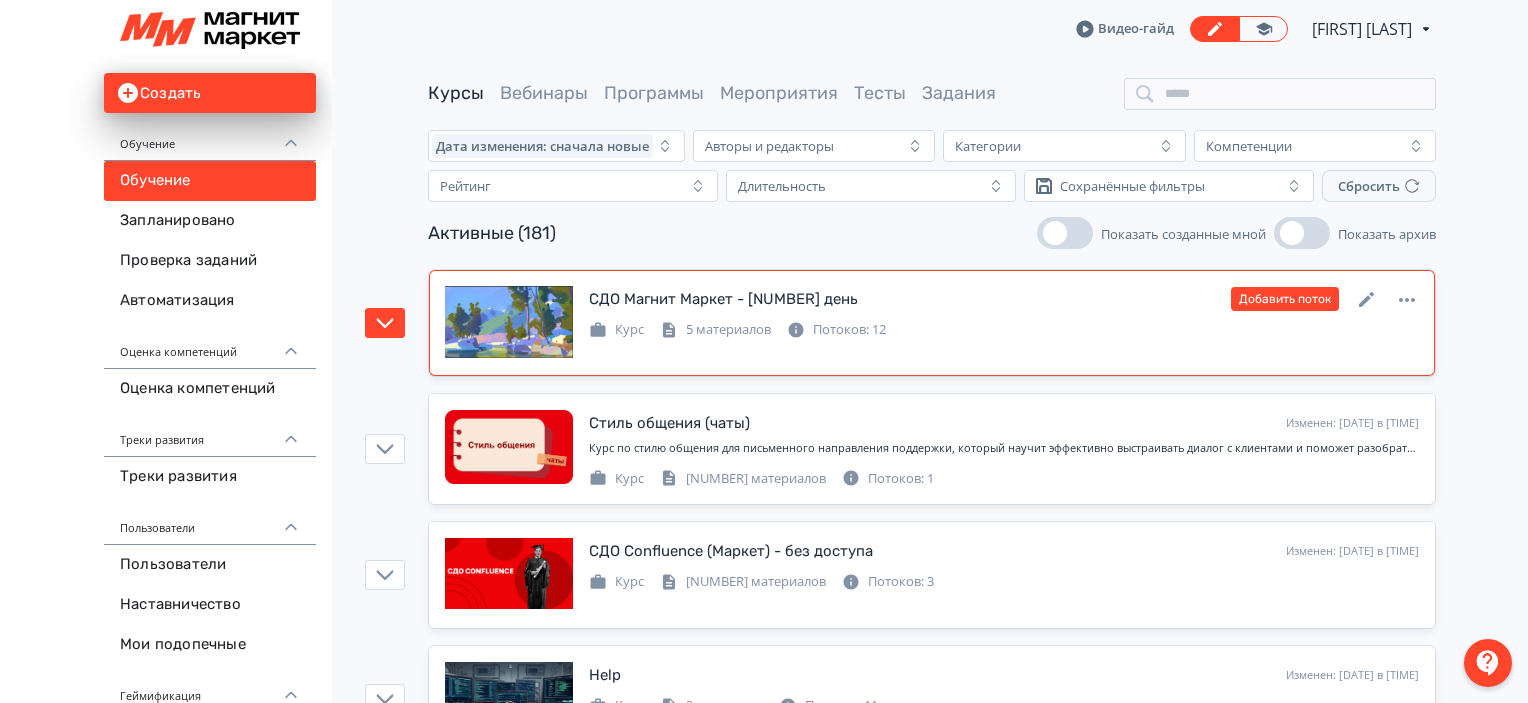 click on "Добавить поток" at bounding box center [1325, 299] 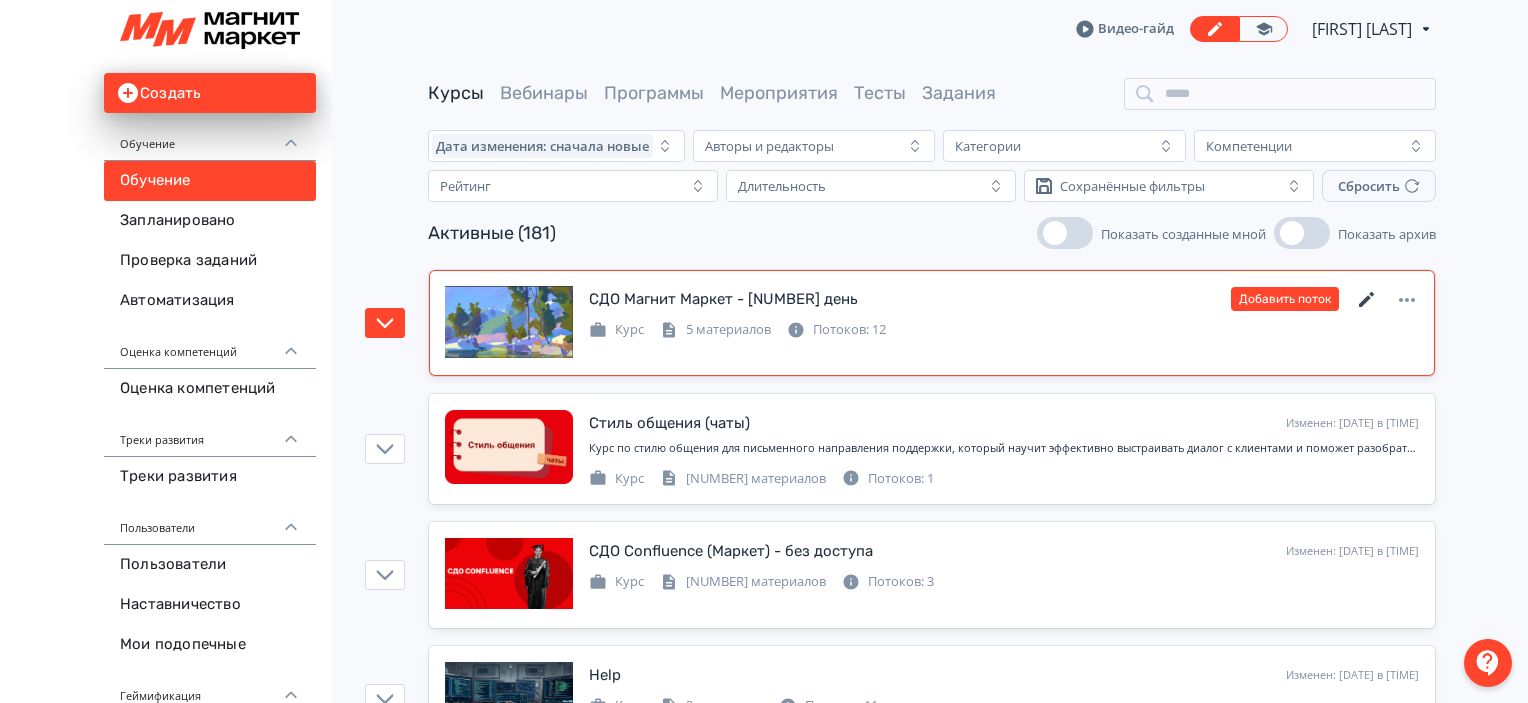 click 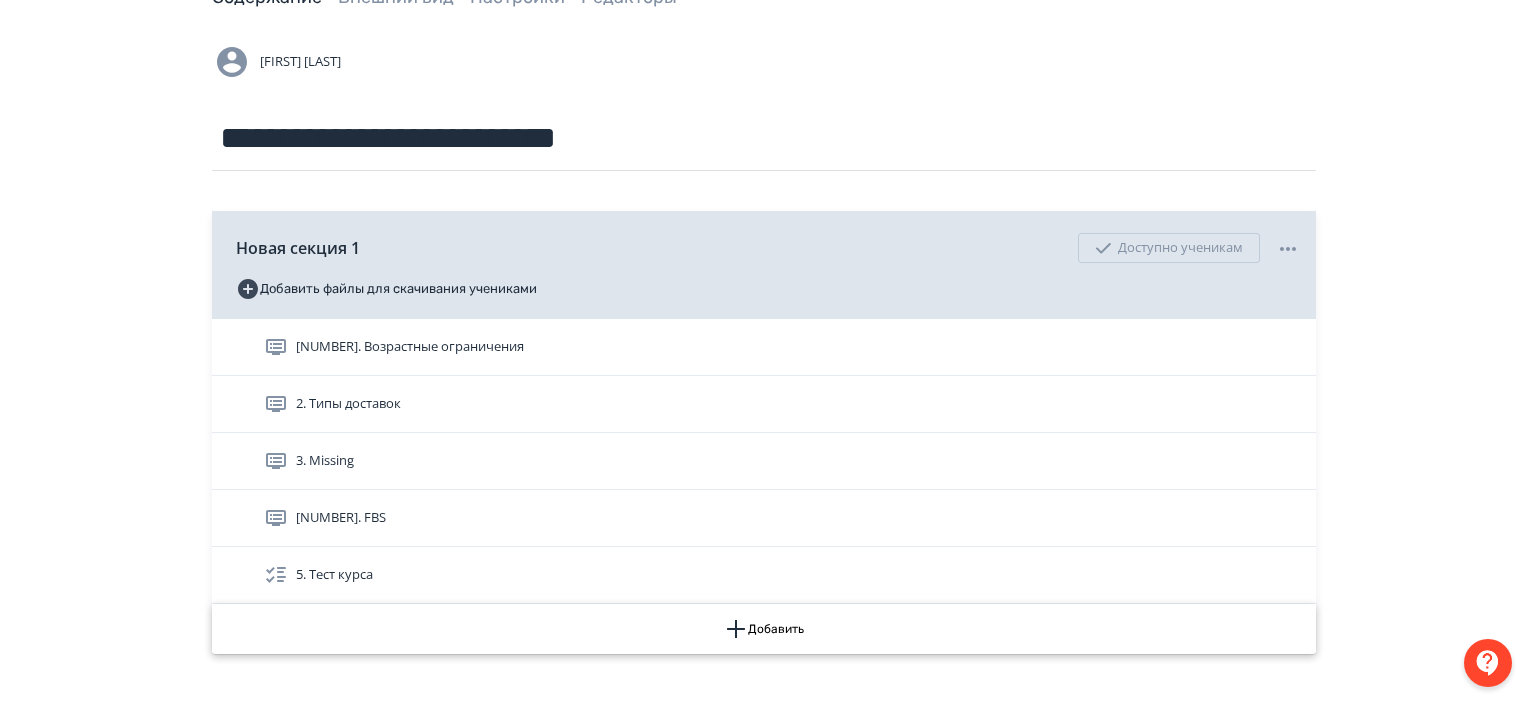 scroll, scrollTop: 253, scrollLeft: 0, axis: vertical 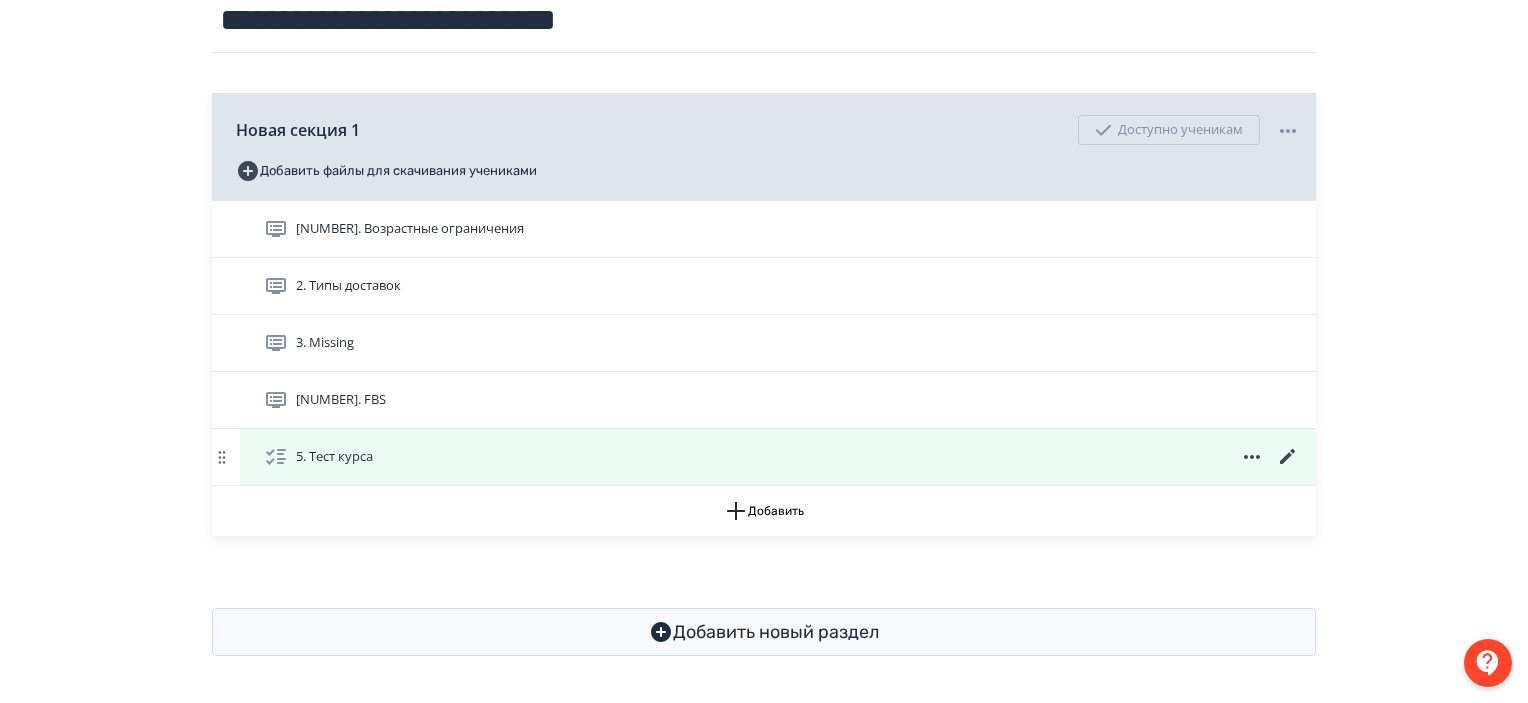 click 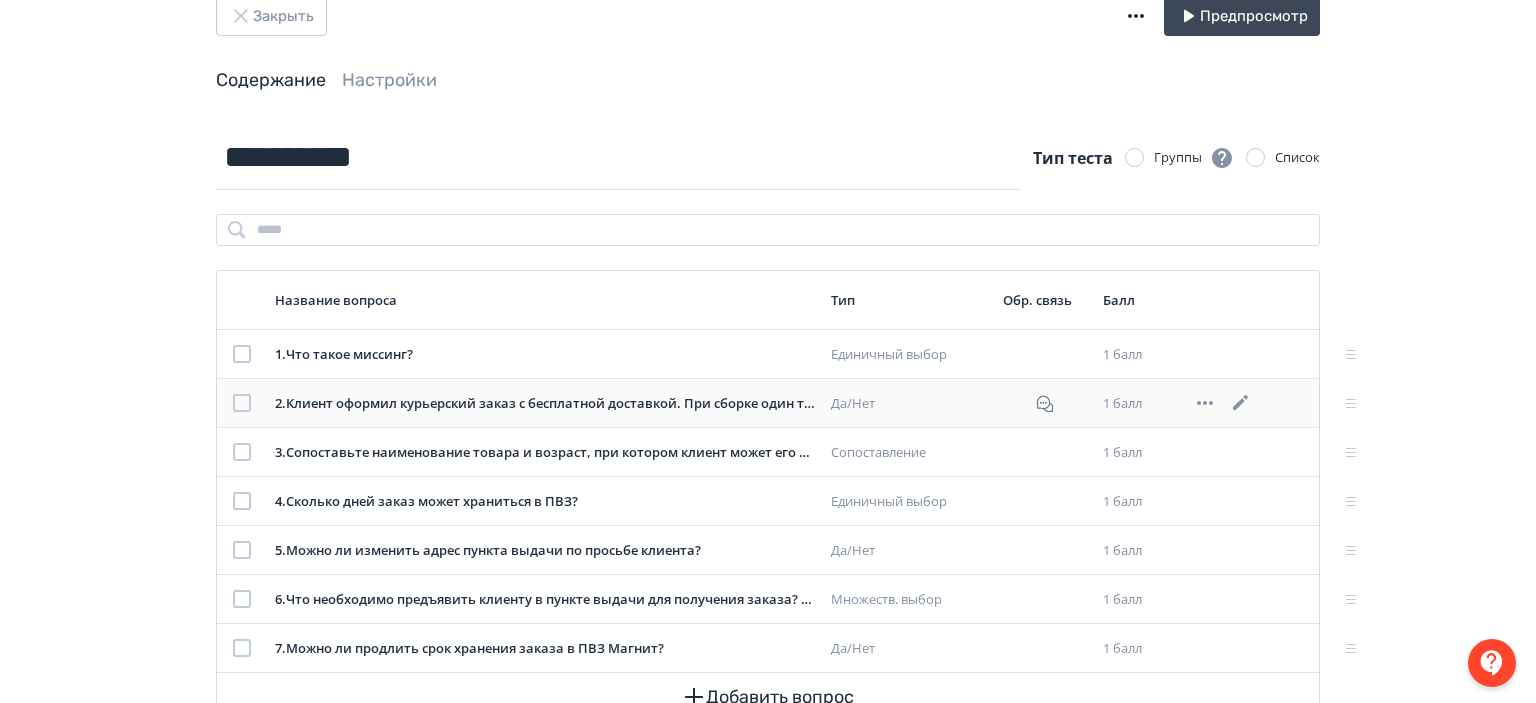 scroll, scrollTop: 100, scrollLeft: 0, axis: vertical 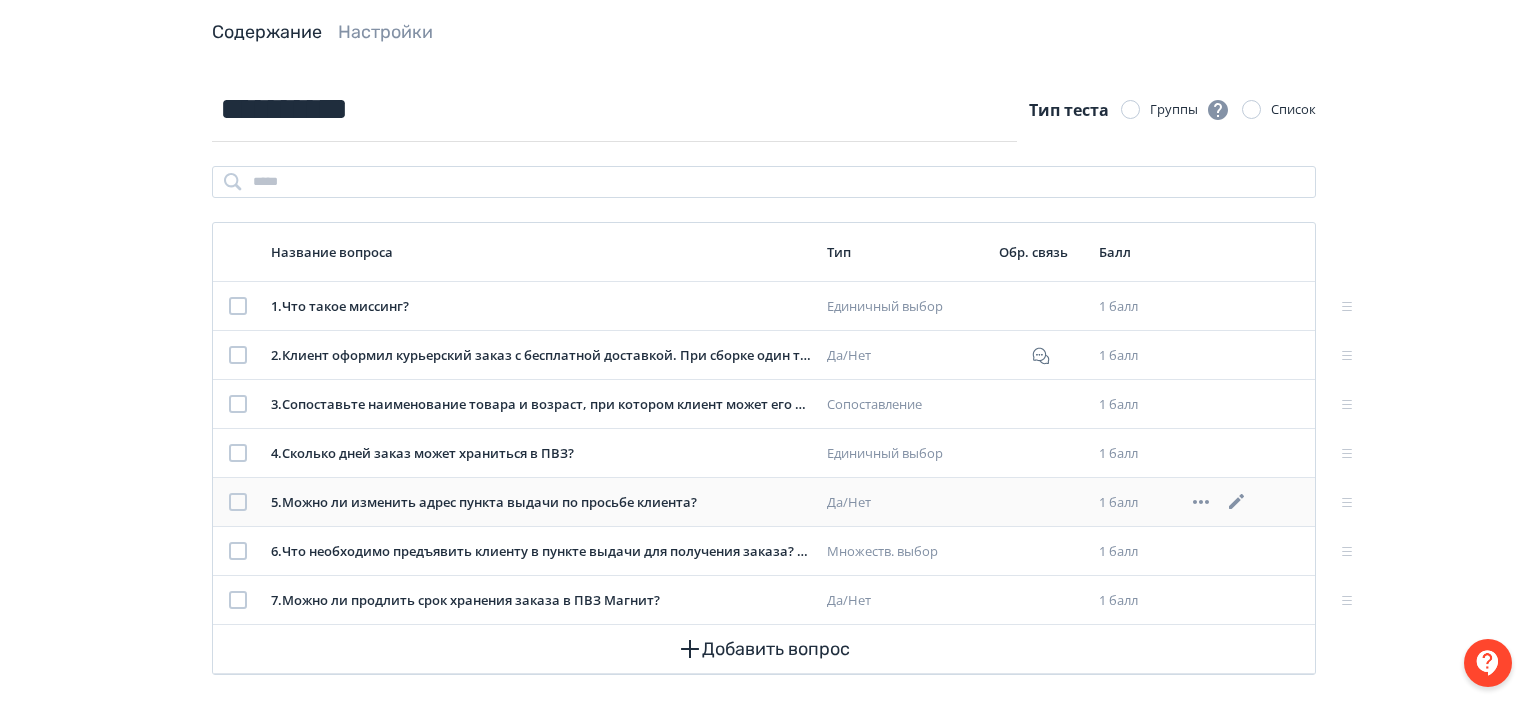 click 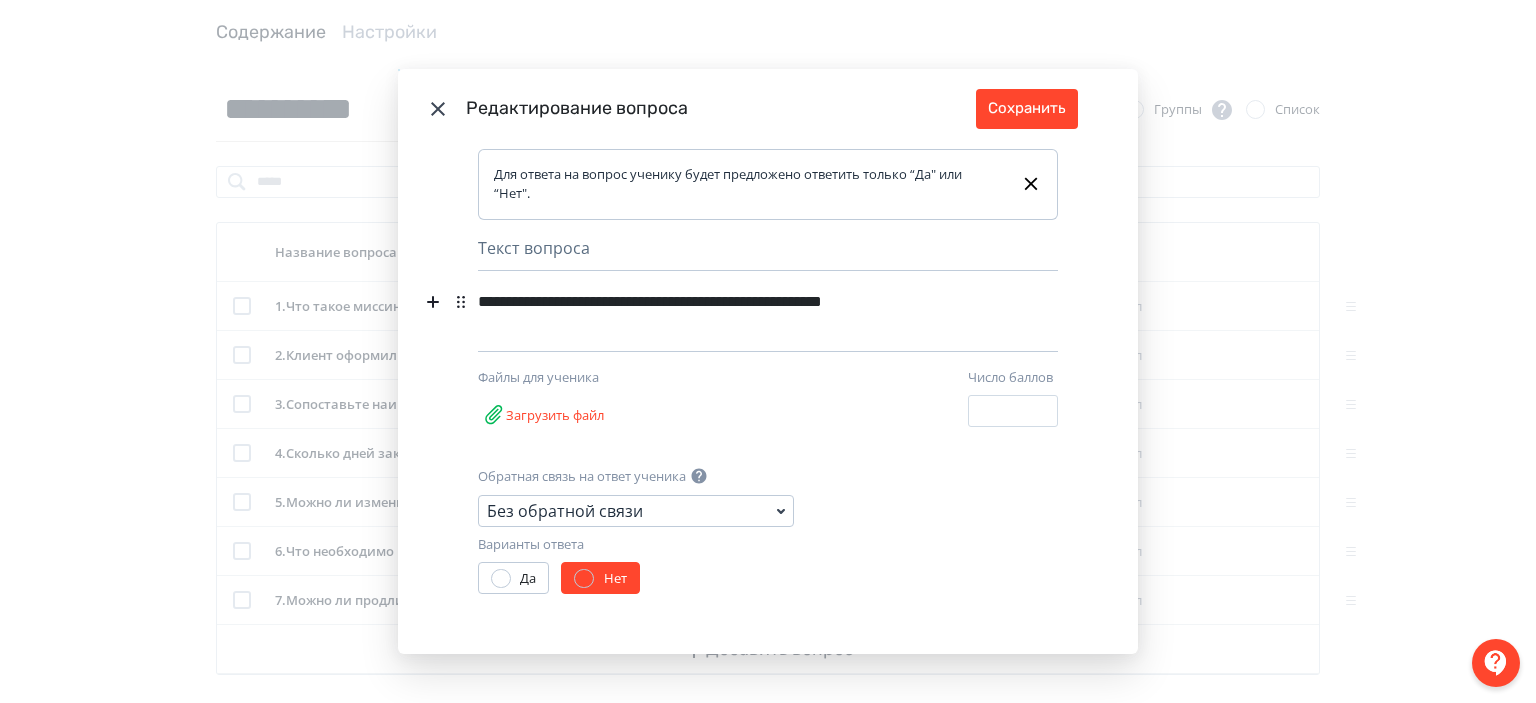 click on "**********" at bounding box center [737, 302] 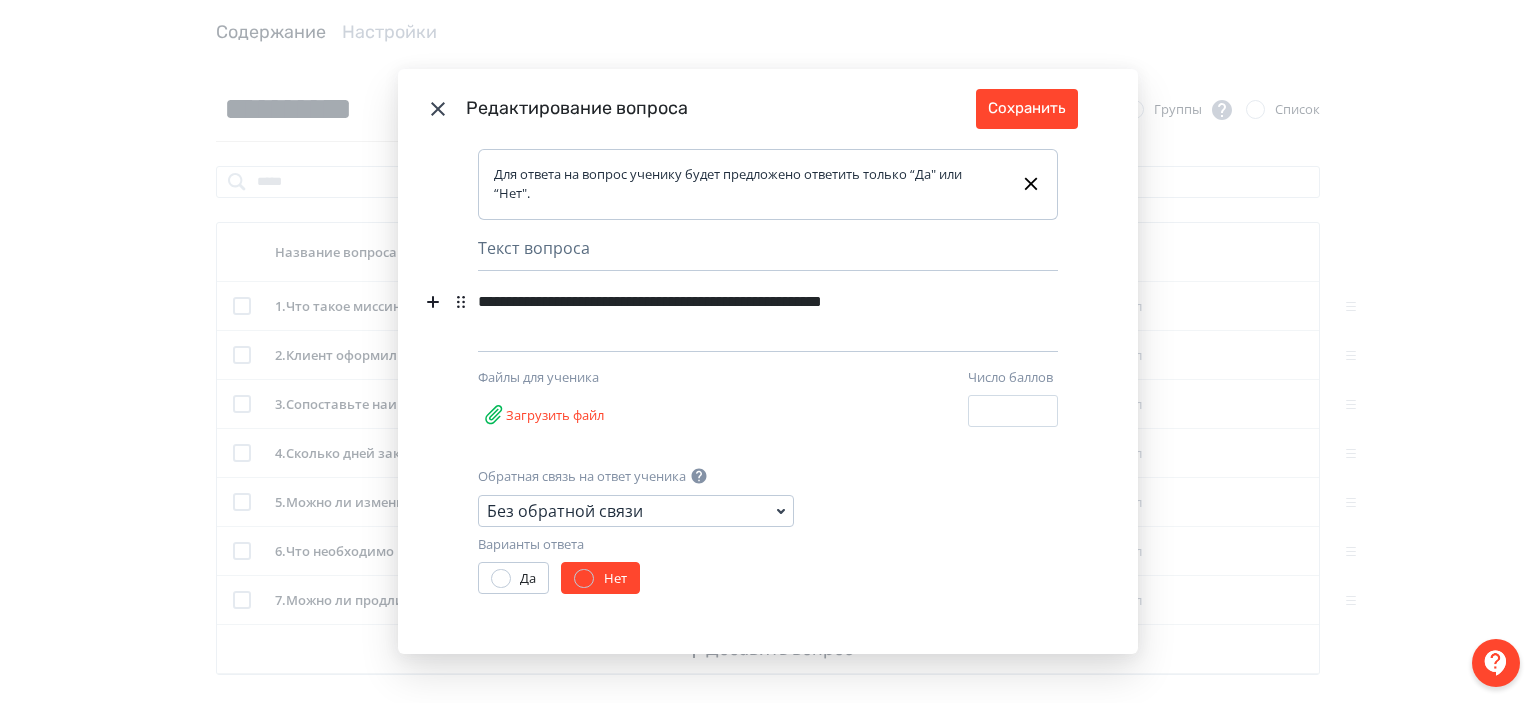type 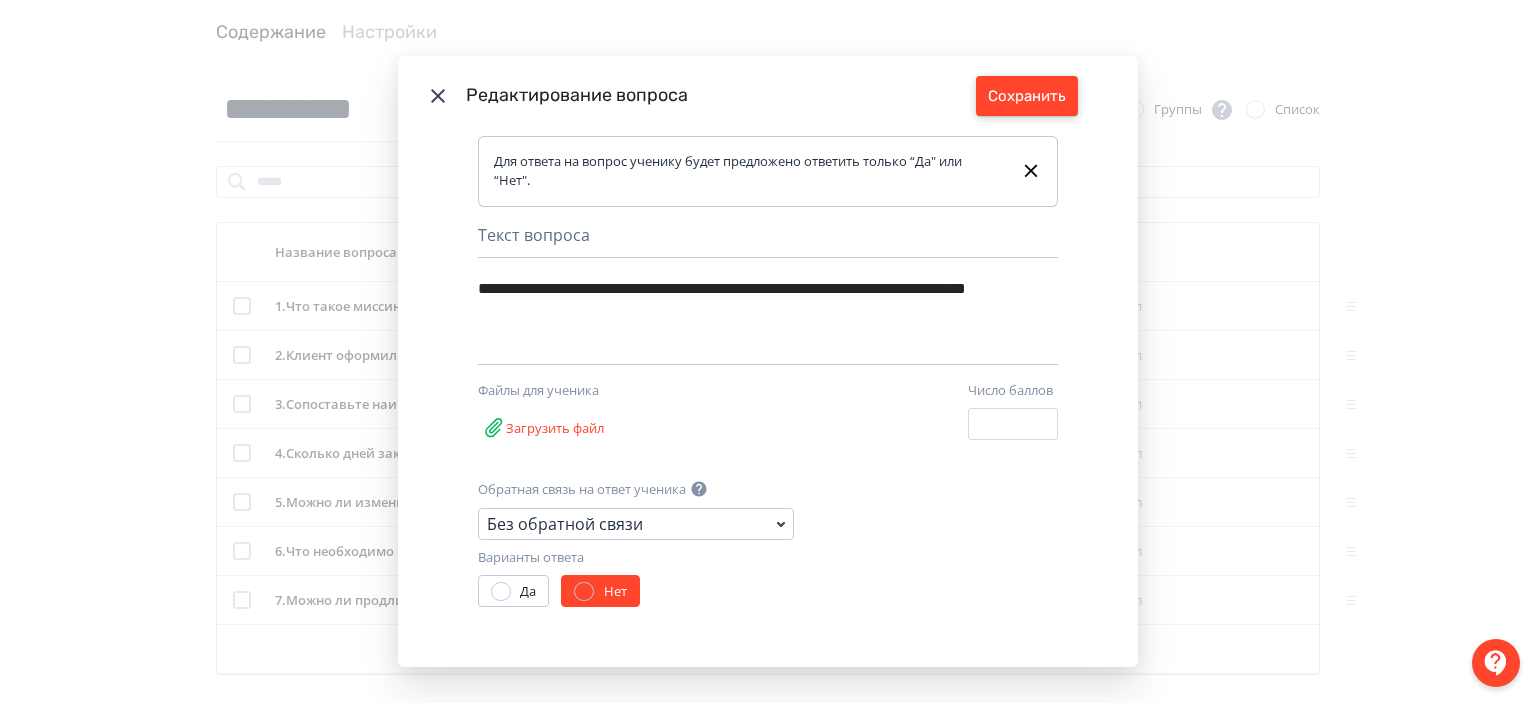 click on "Сохранить" at bounding box center [1027, 96] 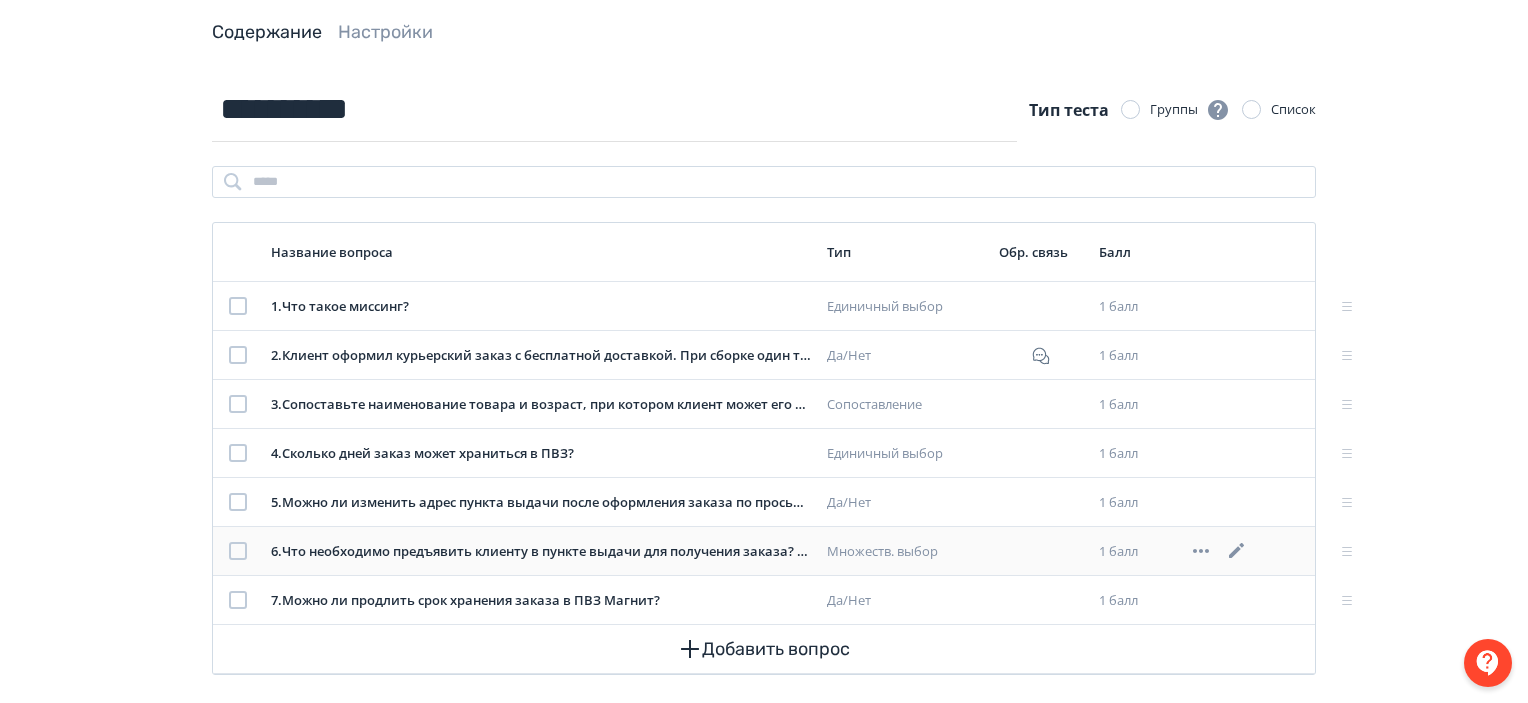click 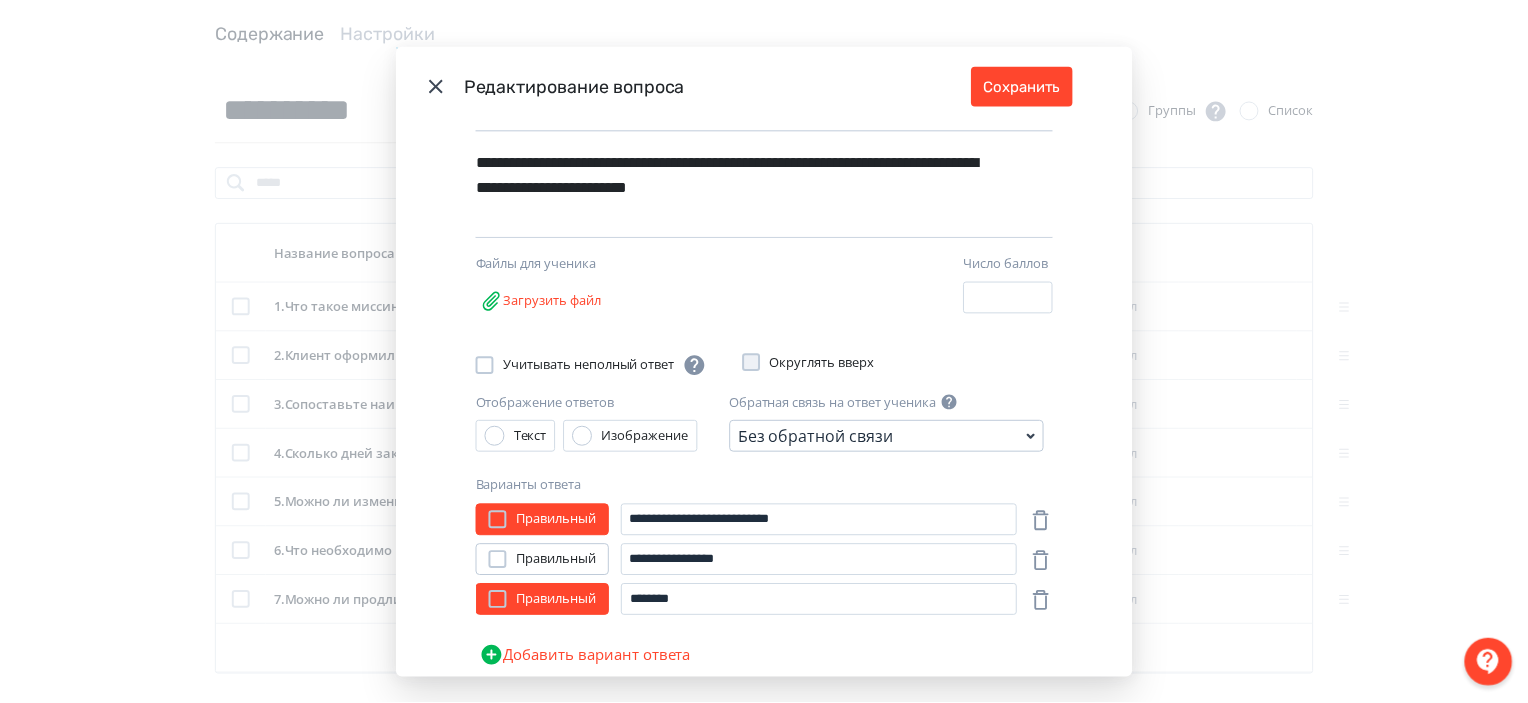 scroll, scrollTop: 189, scrollLeft: 0, axis: vertical 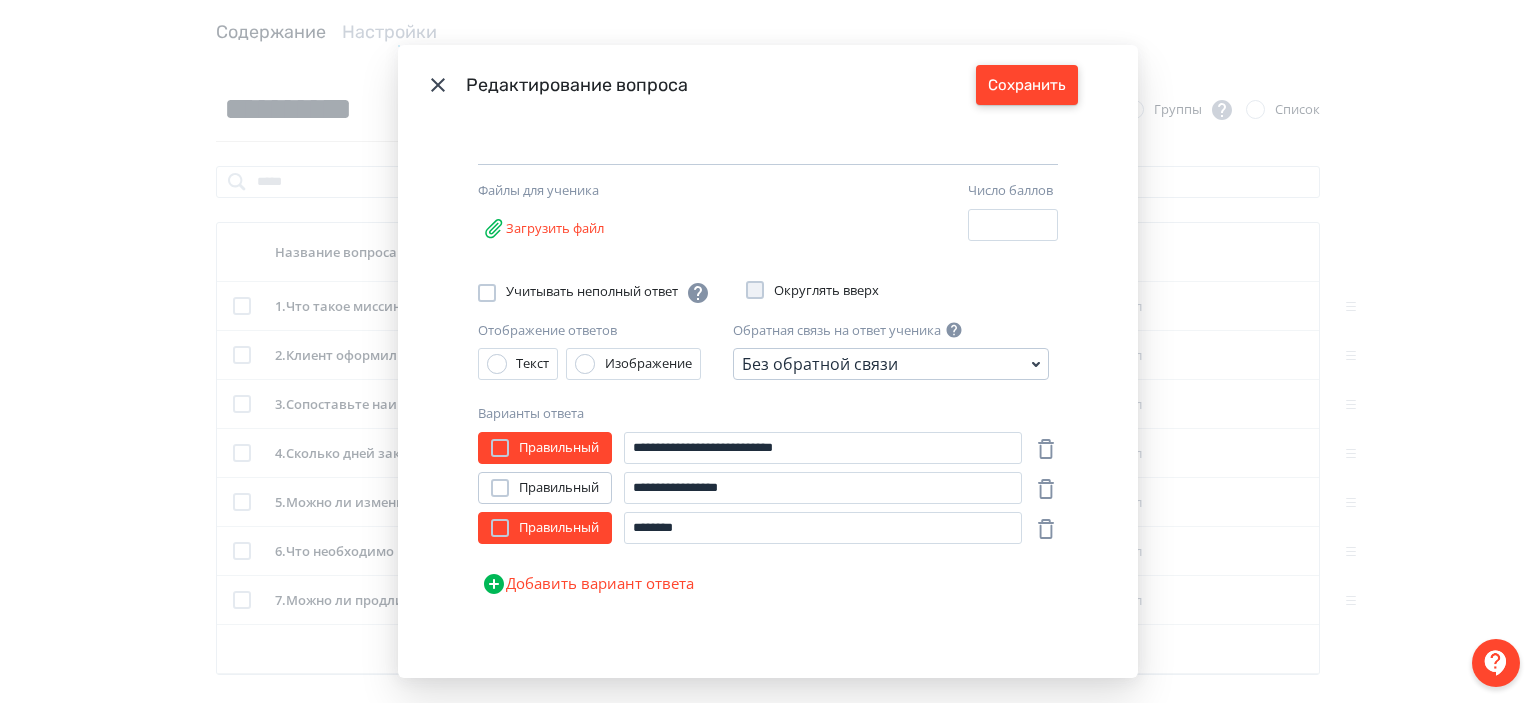 click on "Сохранить" at bounding box center (1027, 85) 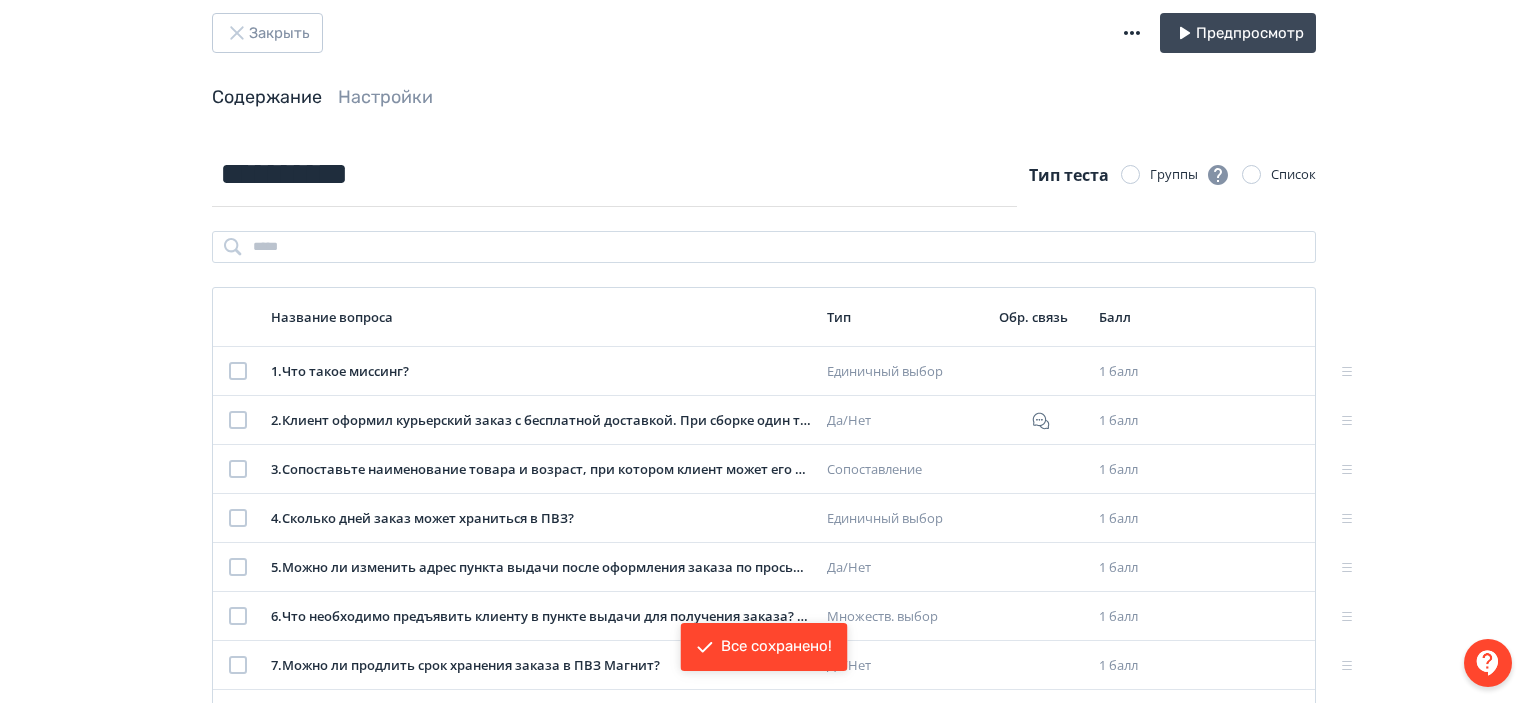 scroll, scrollTop: 0, scrollLeft: 0, axis: both 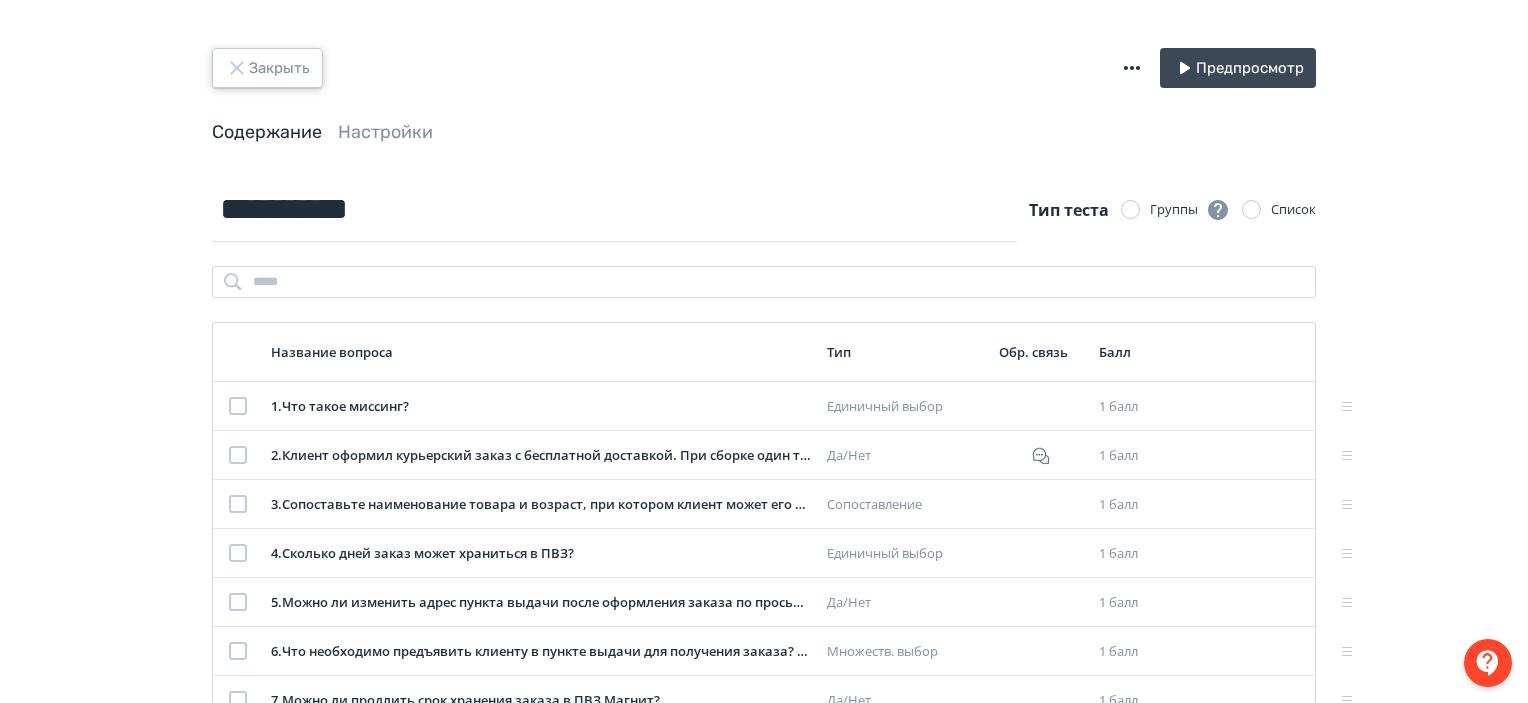 click on "Закрыть" at bounding box center (267, 68) 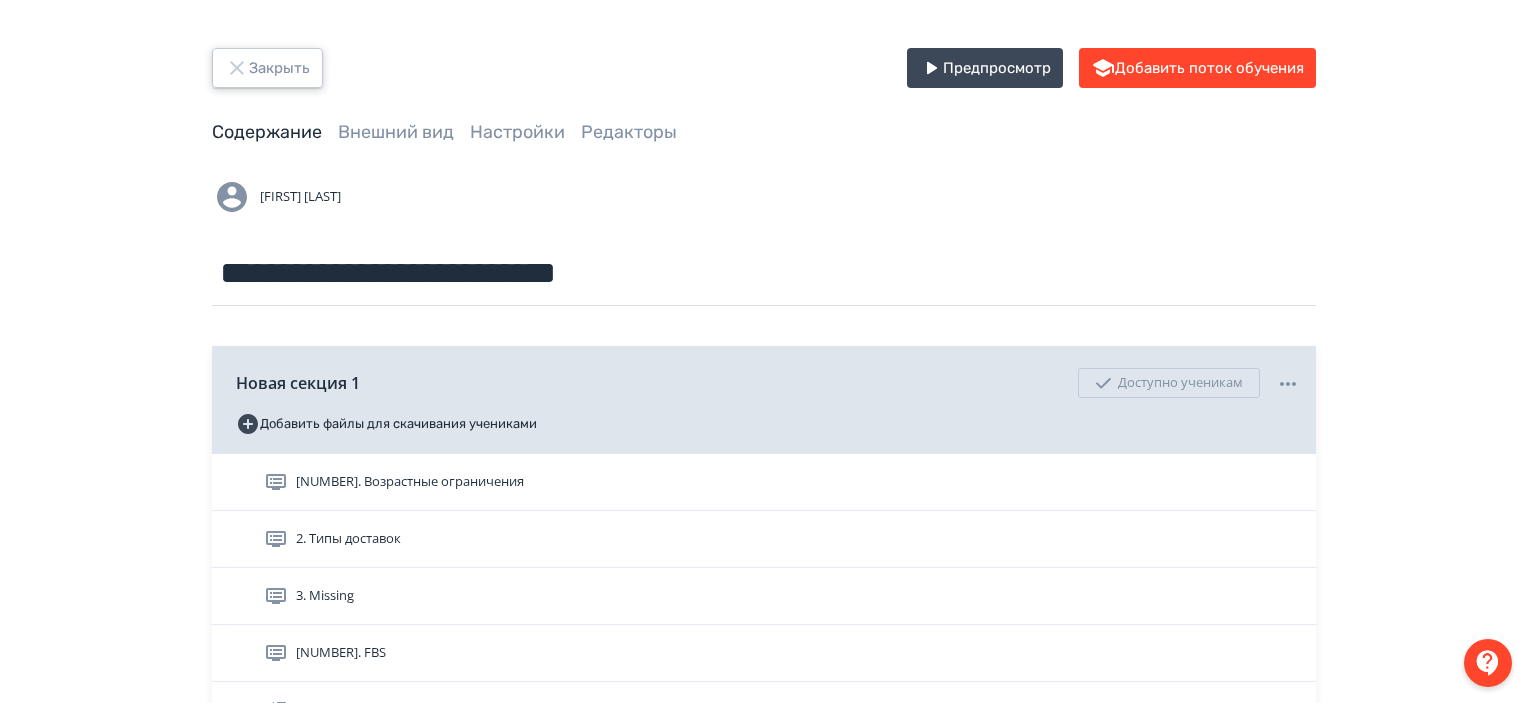 click on "Закрыть" at bounding box center (267, 68) 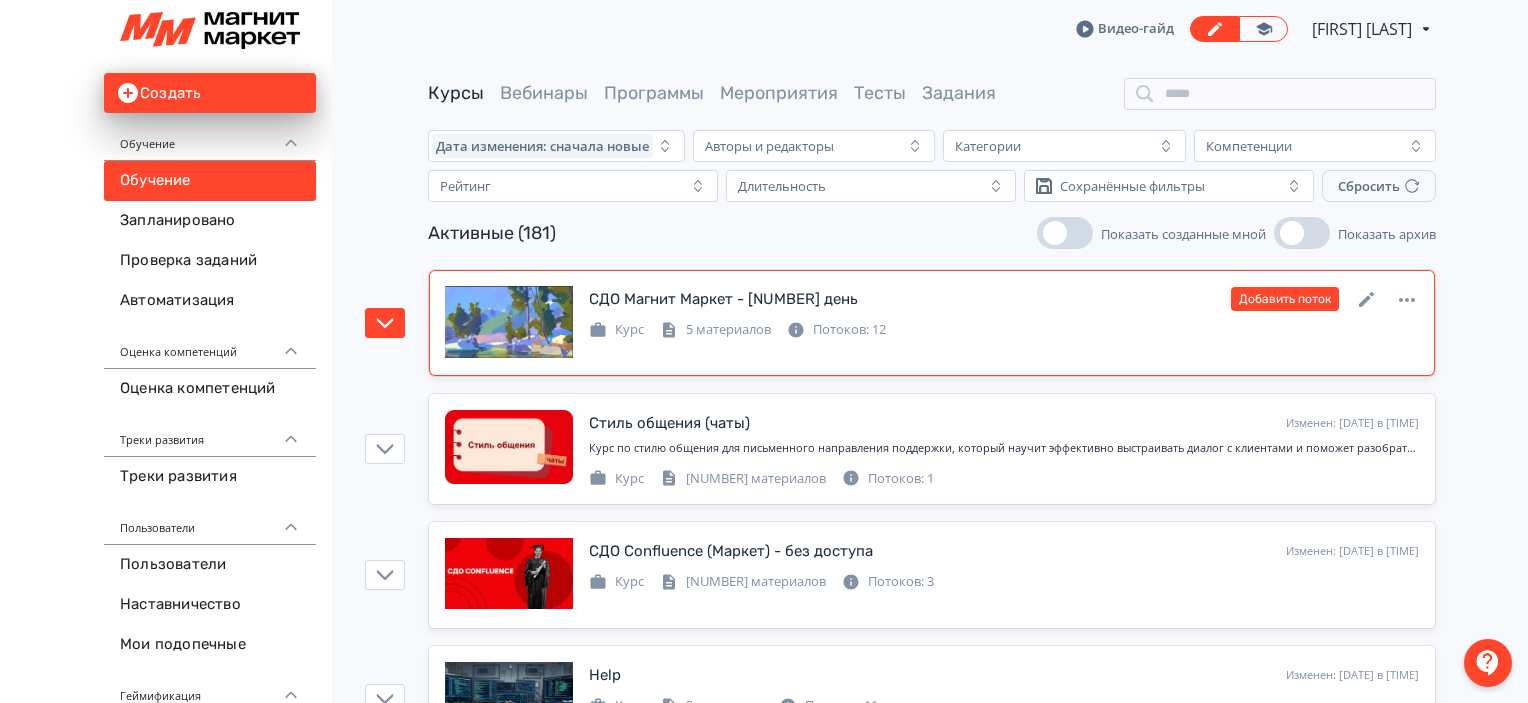 click on "Курс 5 материалов Потоков: 12" at bounding box center (1004, 328) 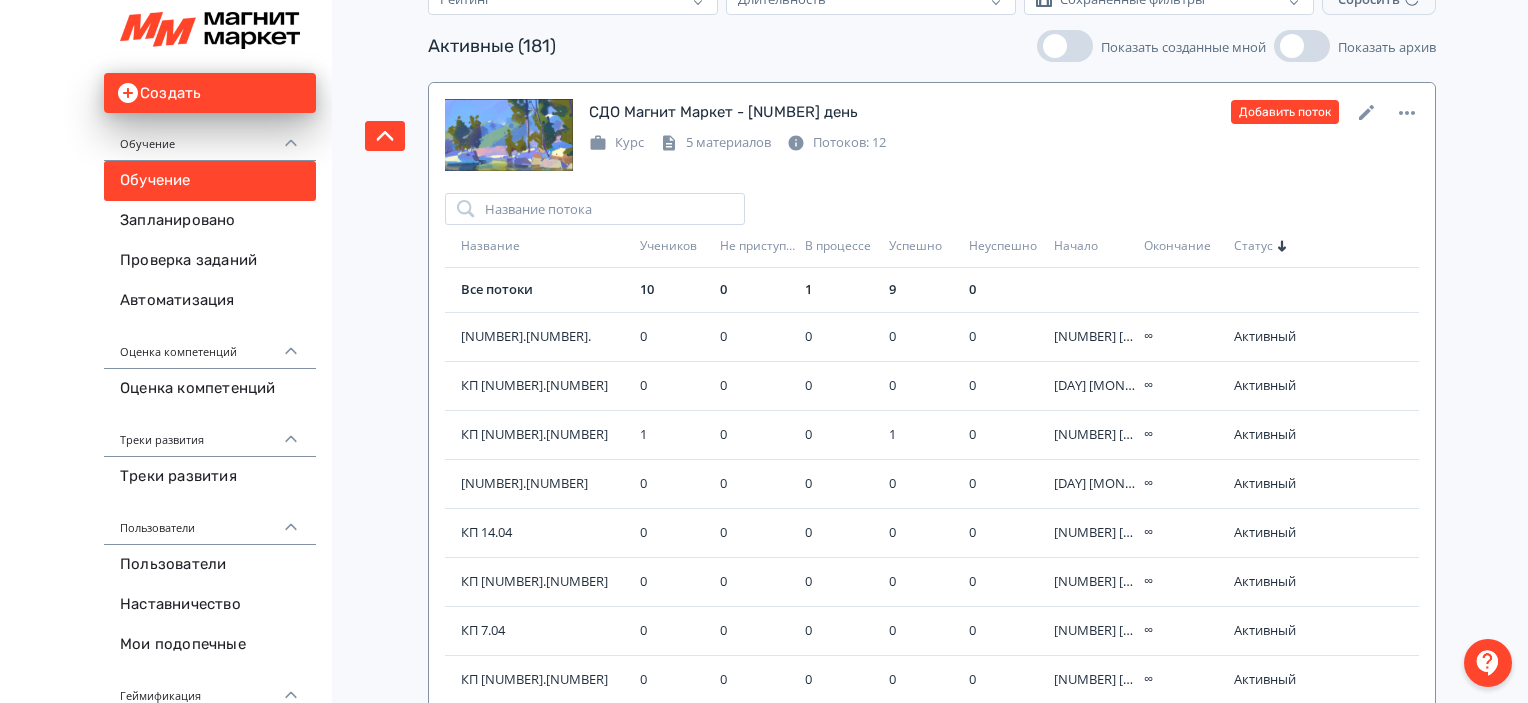 scroll, scrollTop: 200, scrollLeft: 0, axis: vertical 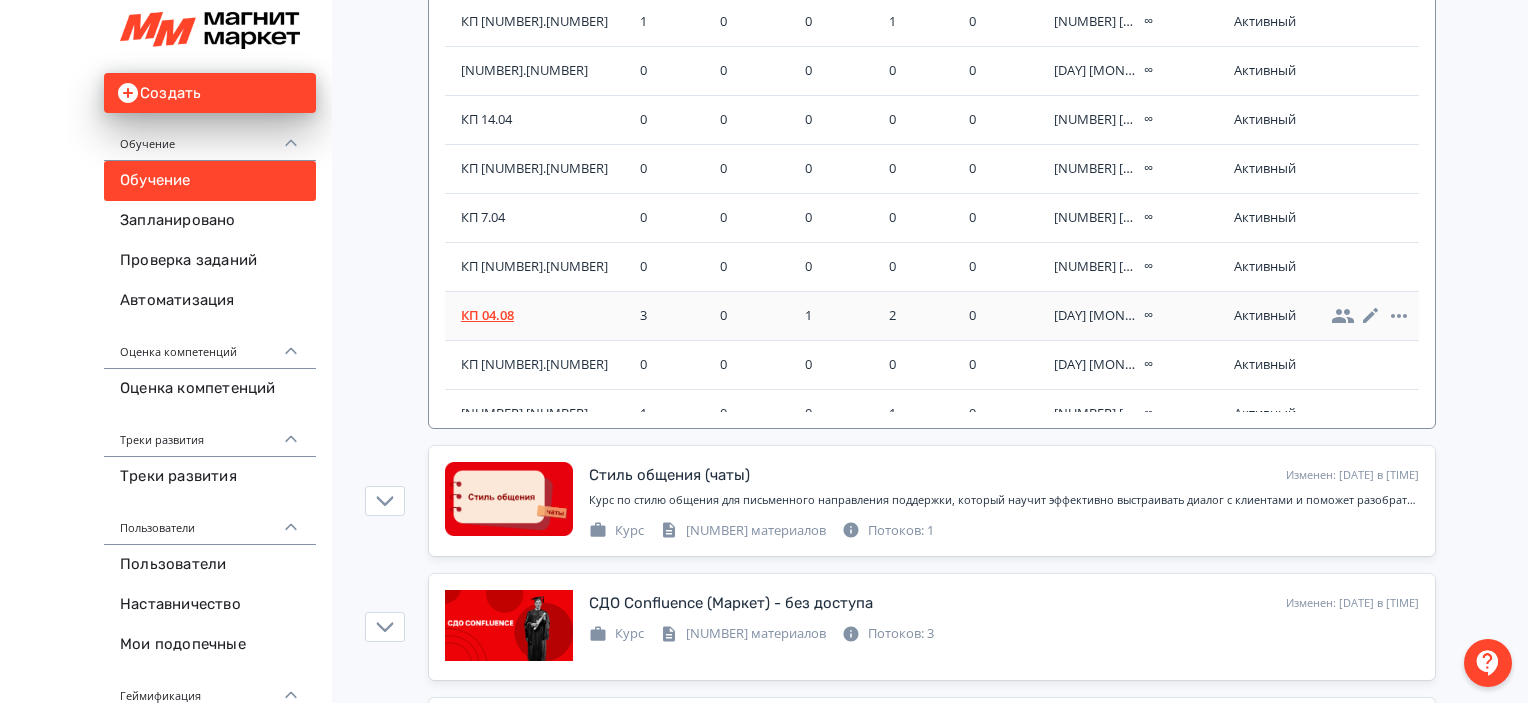 click on "КП 04.08" at bounding box center [546, 316] 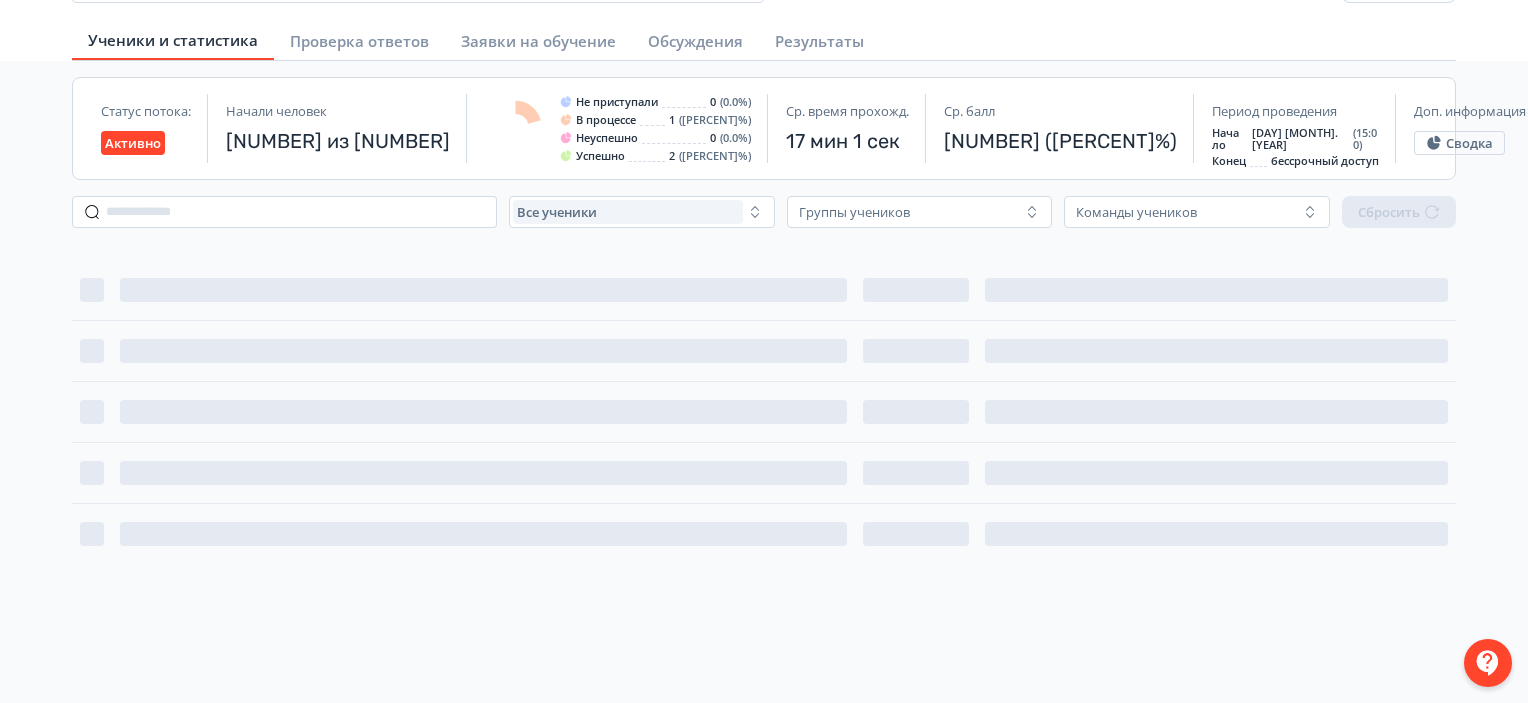 scroll, scrollTop: 0, scrollLeft: 0, axis: both 